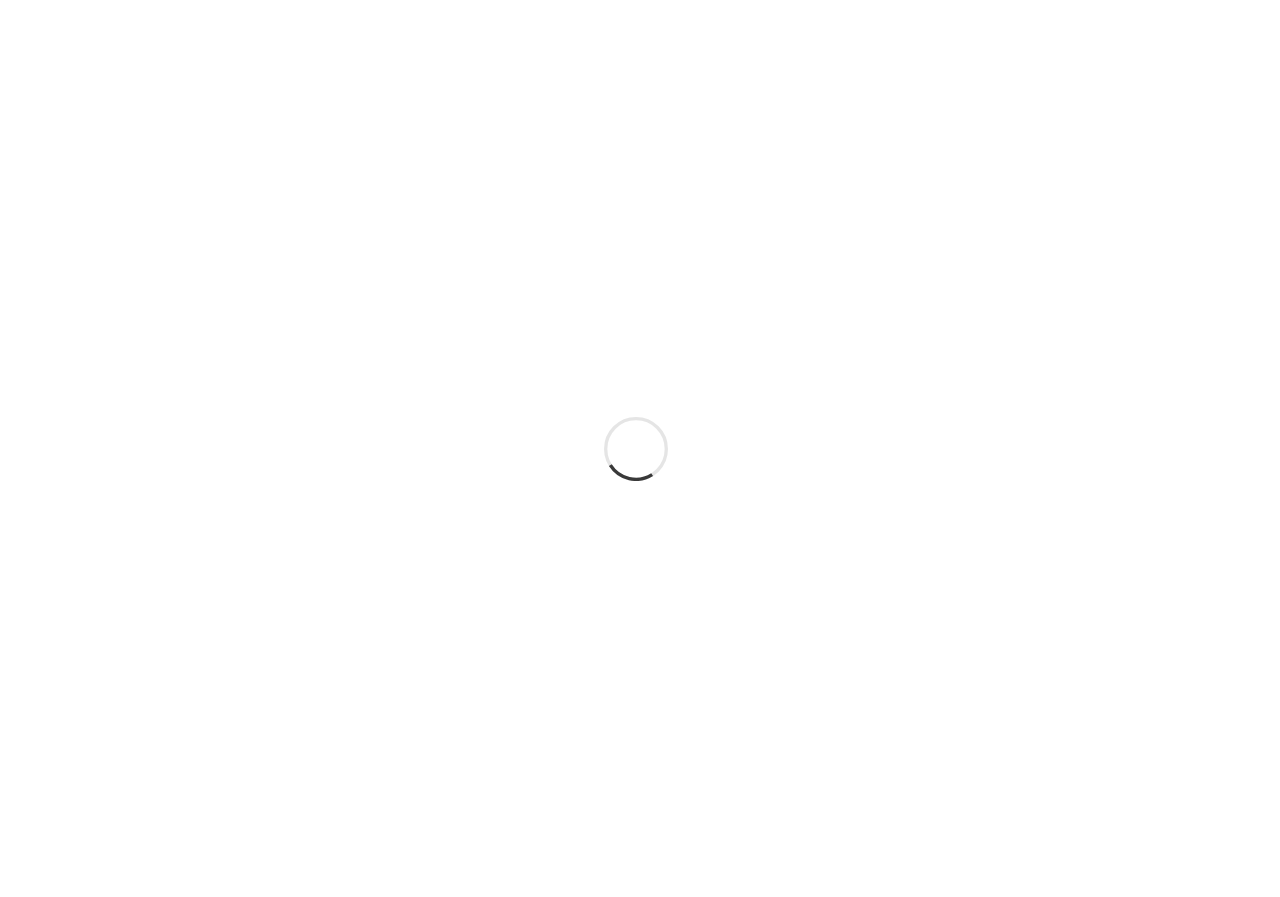 scroll, scrollTop: 0, scrollLeft: 0, axis: both 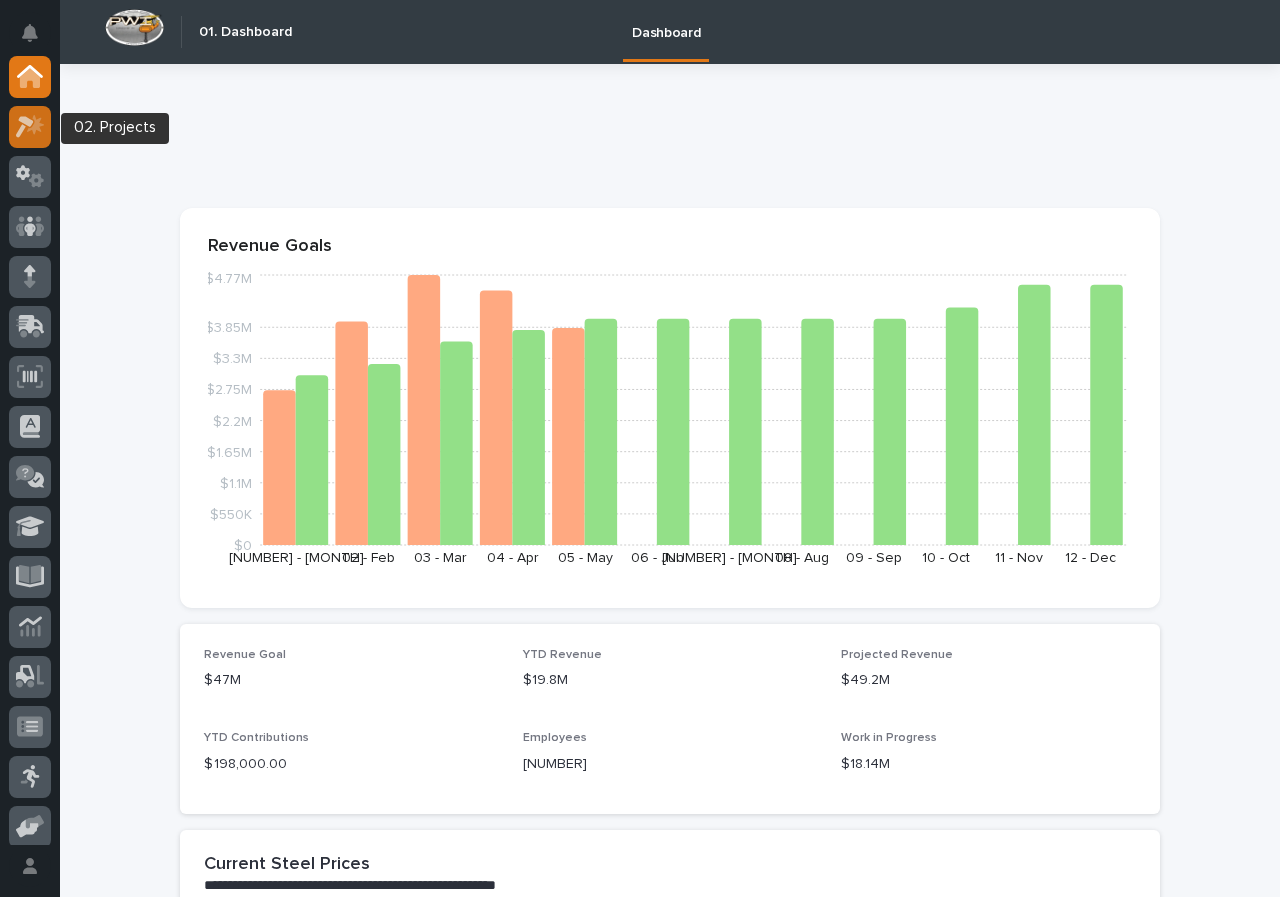 click at bounding box center [30, 127] 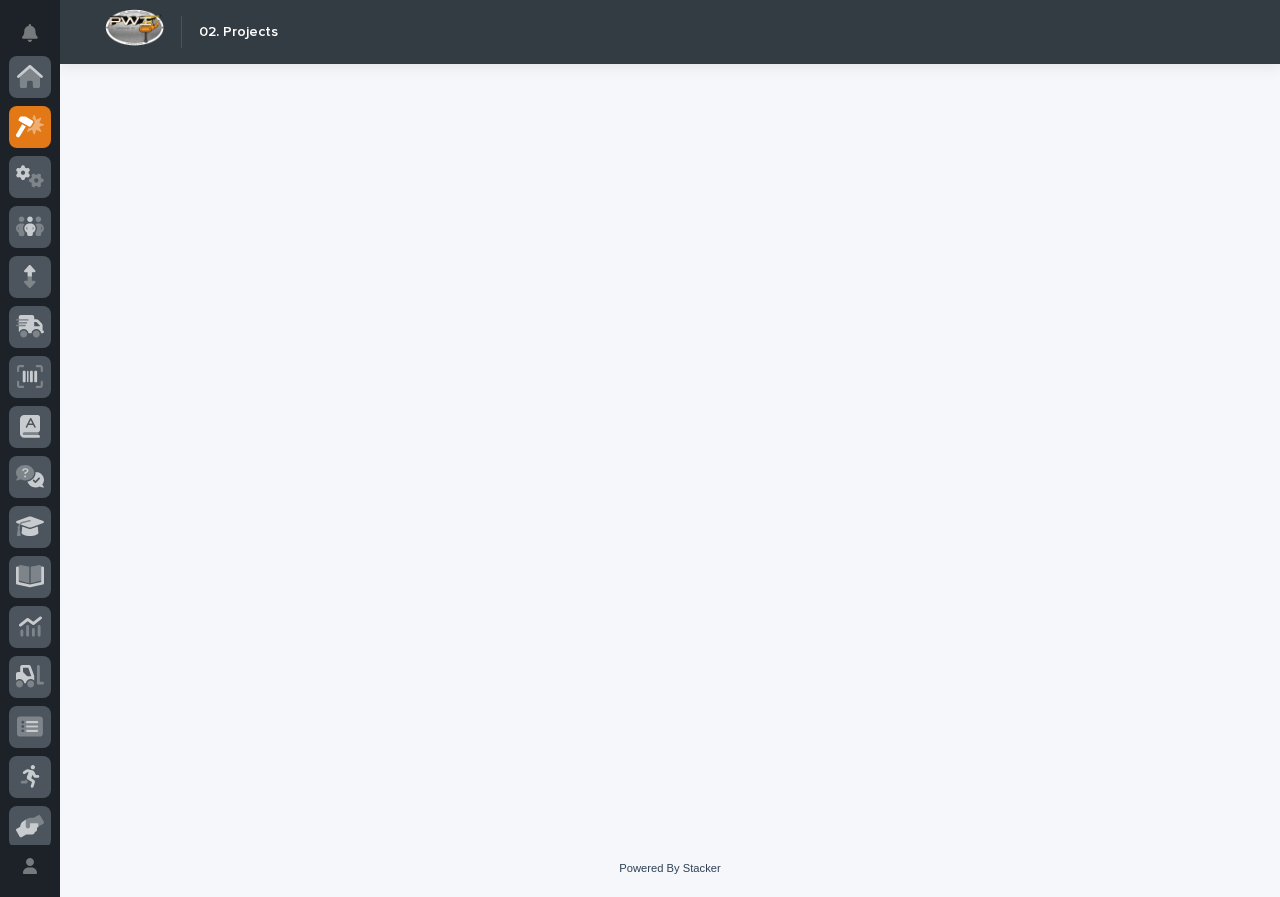 scroll, scrollTop: 50, scrollLeft: 0, axis: vertical 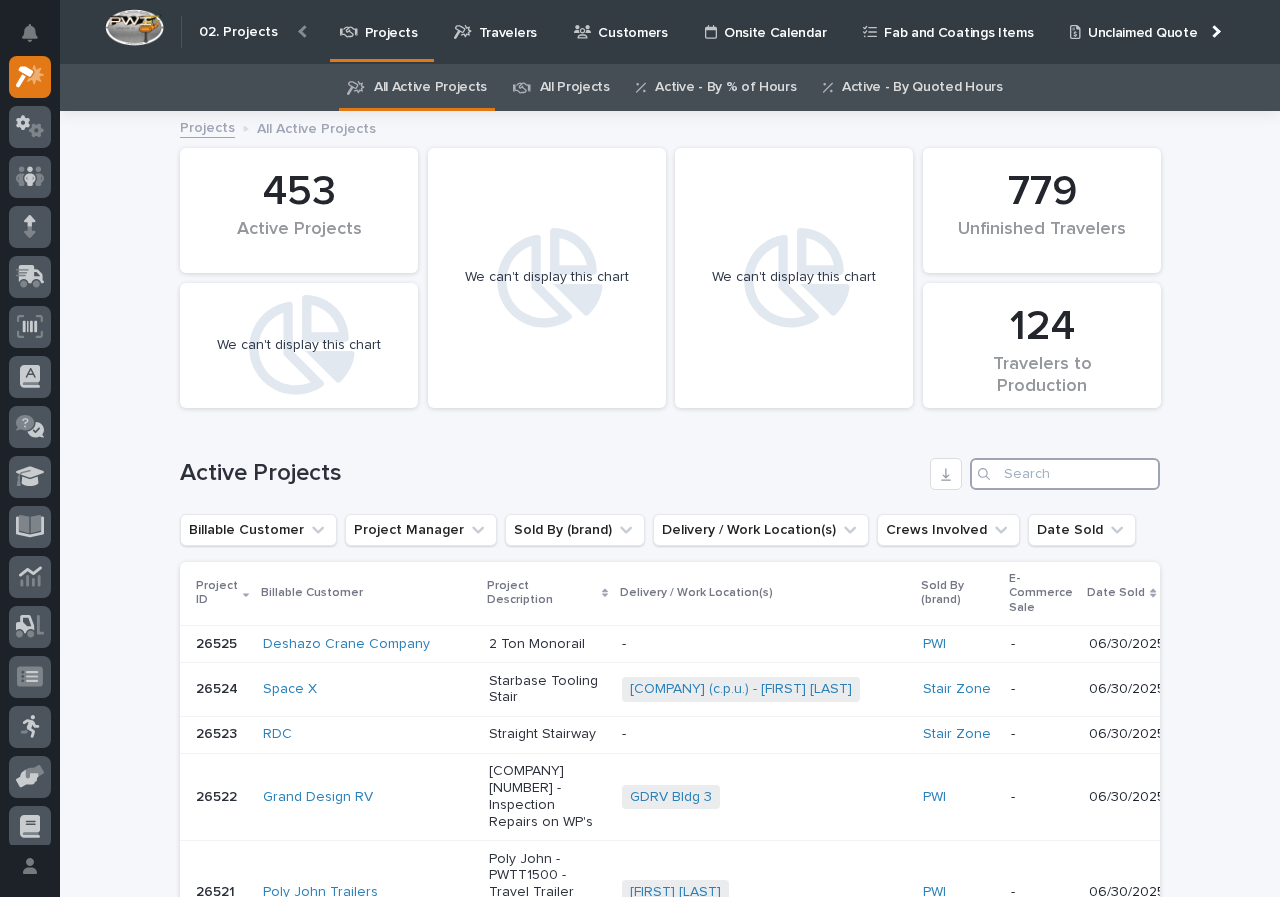 click at bounding box center (1065, 474) 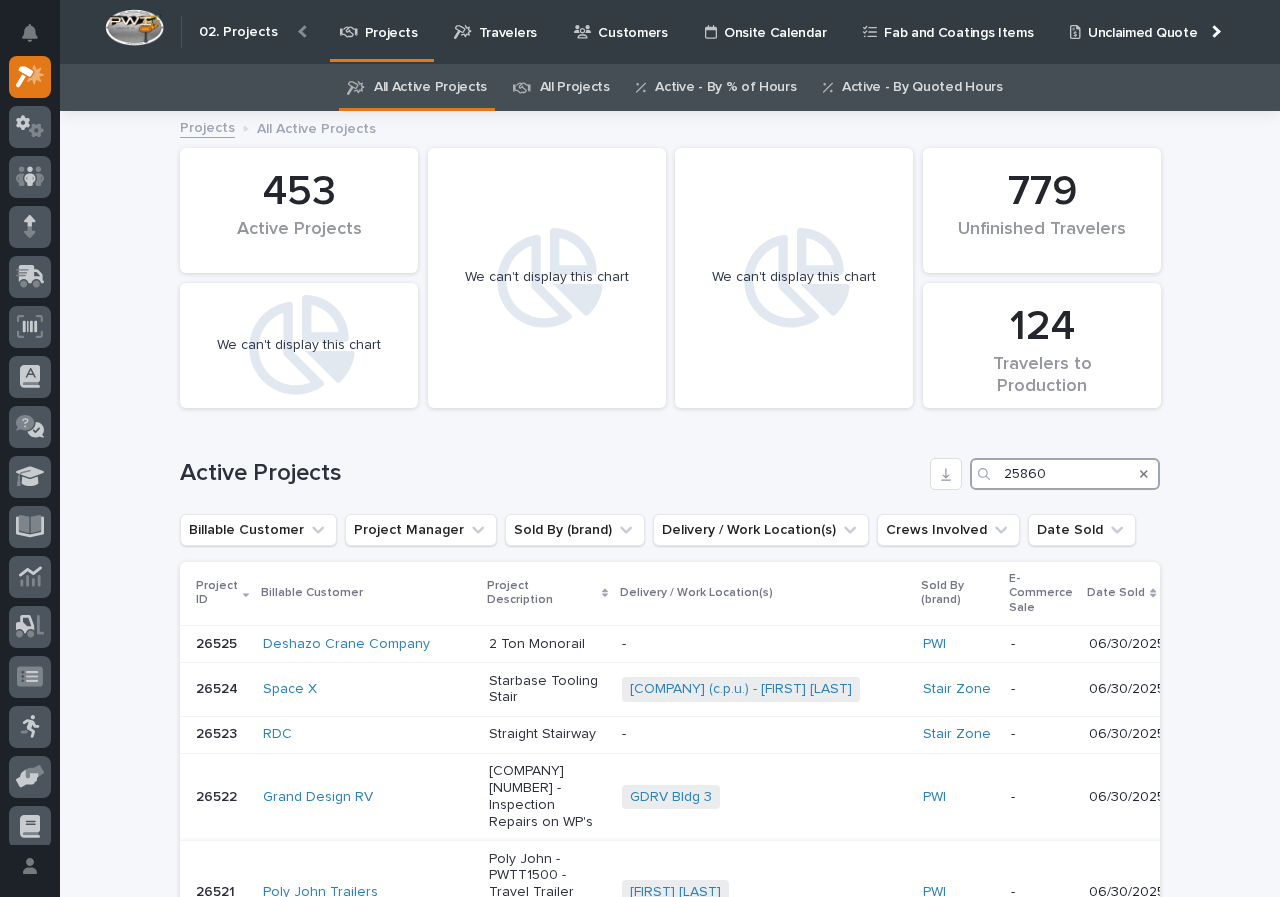 type on "25860" 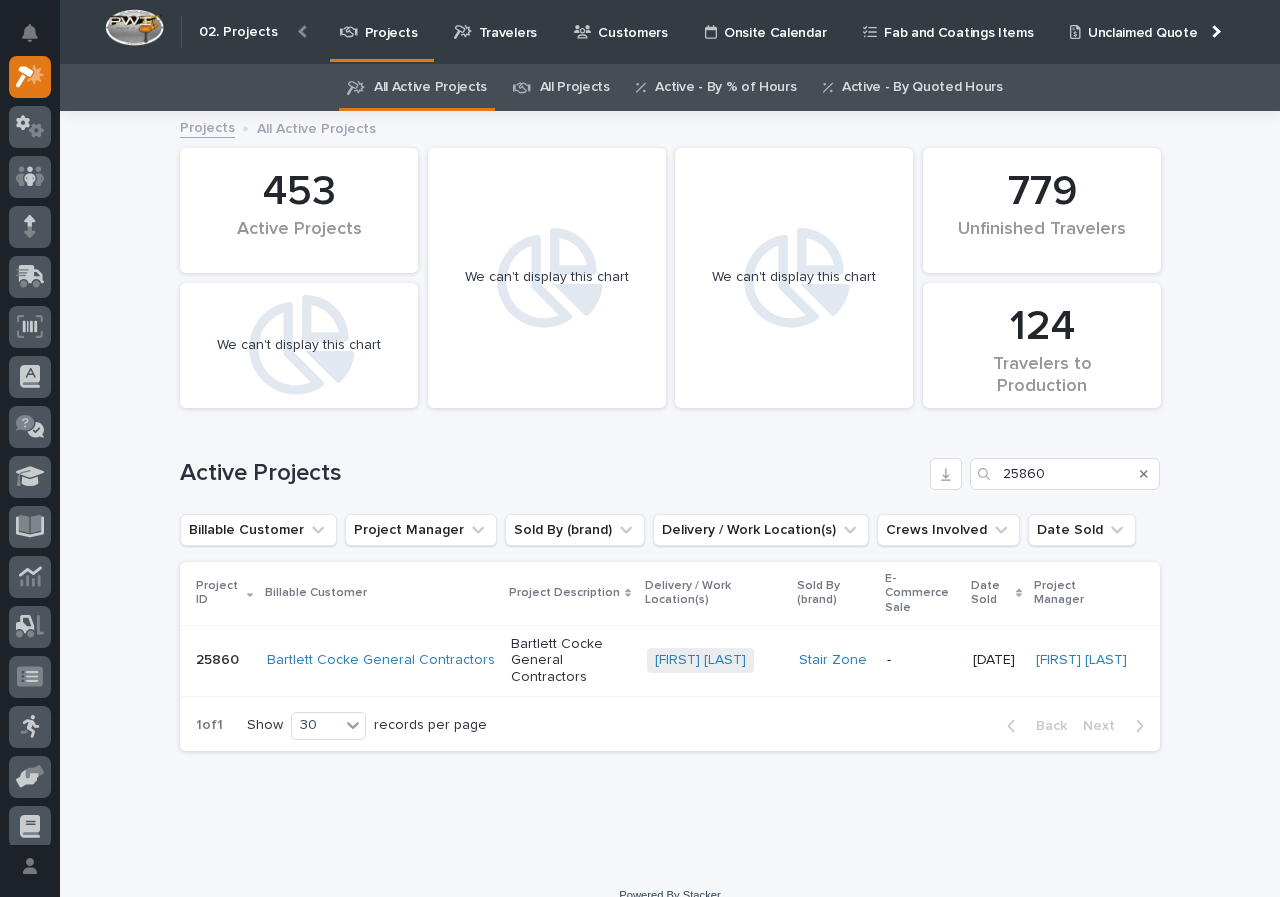 click on "Bartlett Cocke General Contractors" at bounding box center [381, 660] 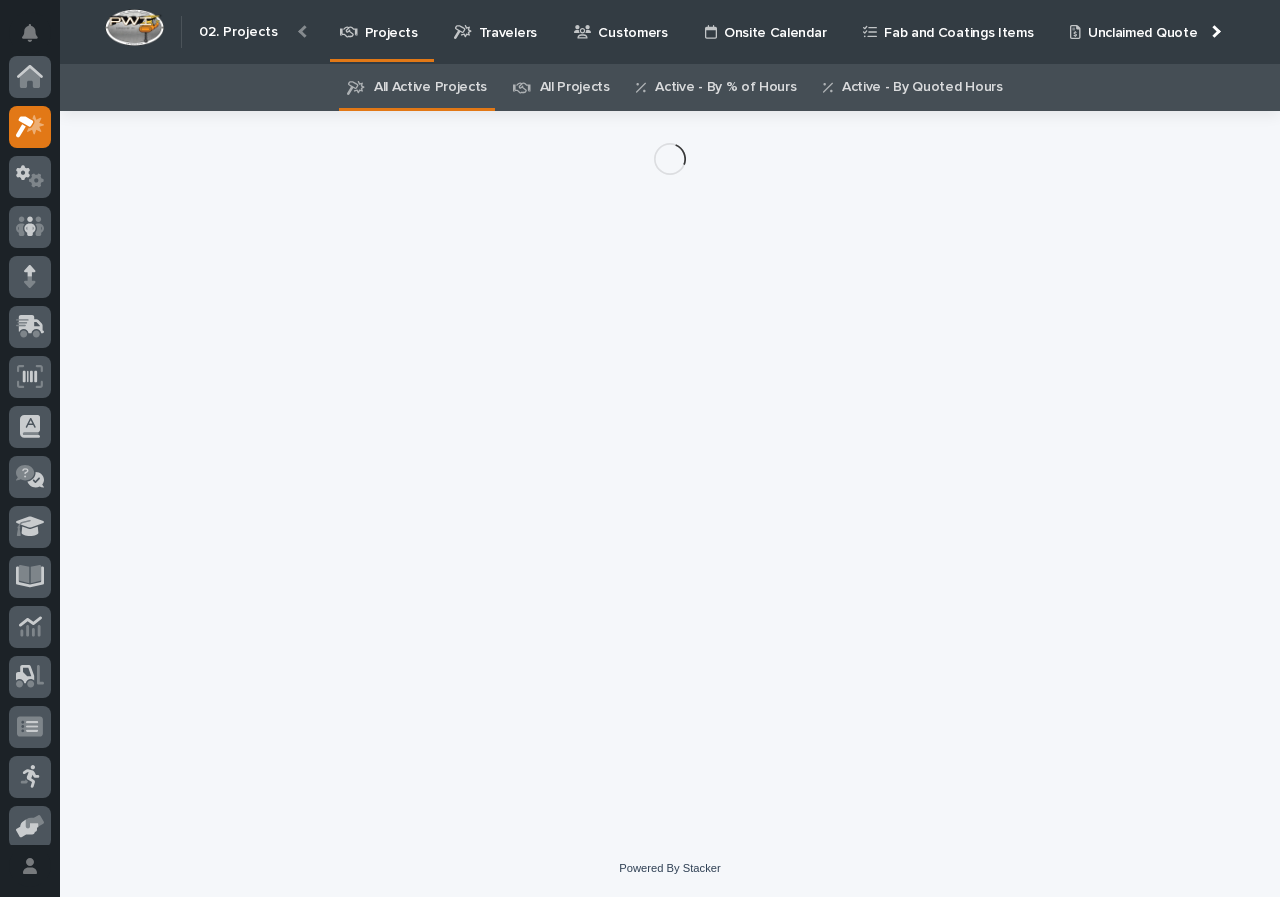 scroll, scrollTop: 50, scrollLeft: 0, axis: vertical 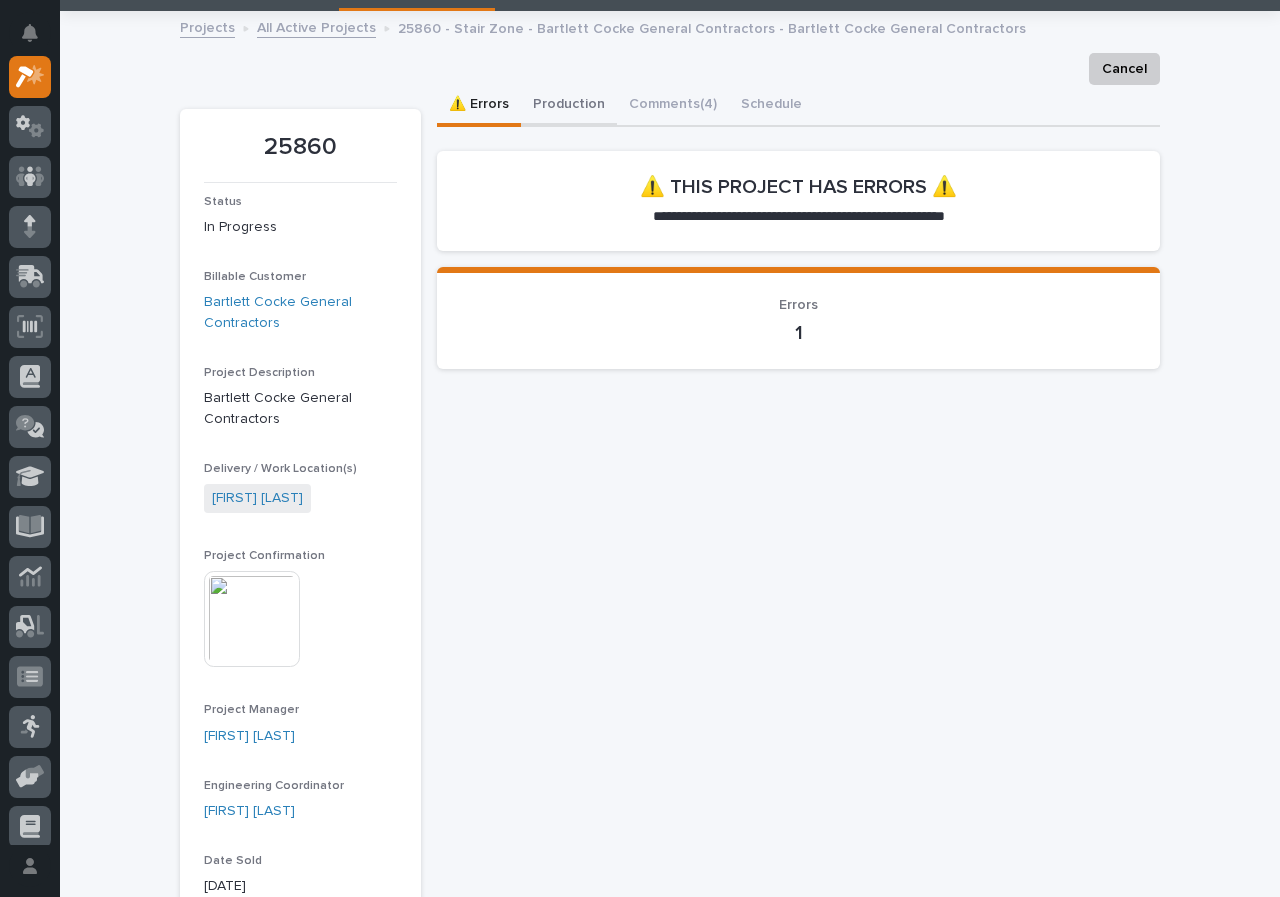 click on "Production" at bounding box center (569, 106) 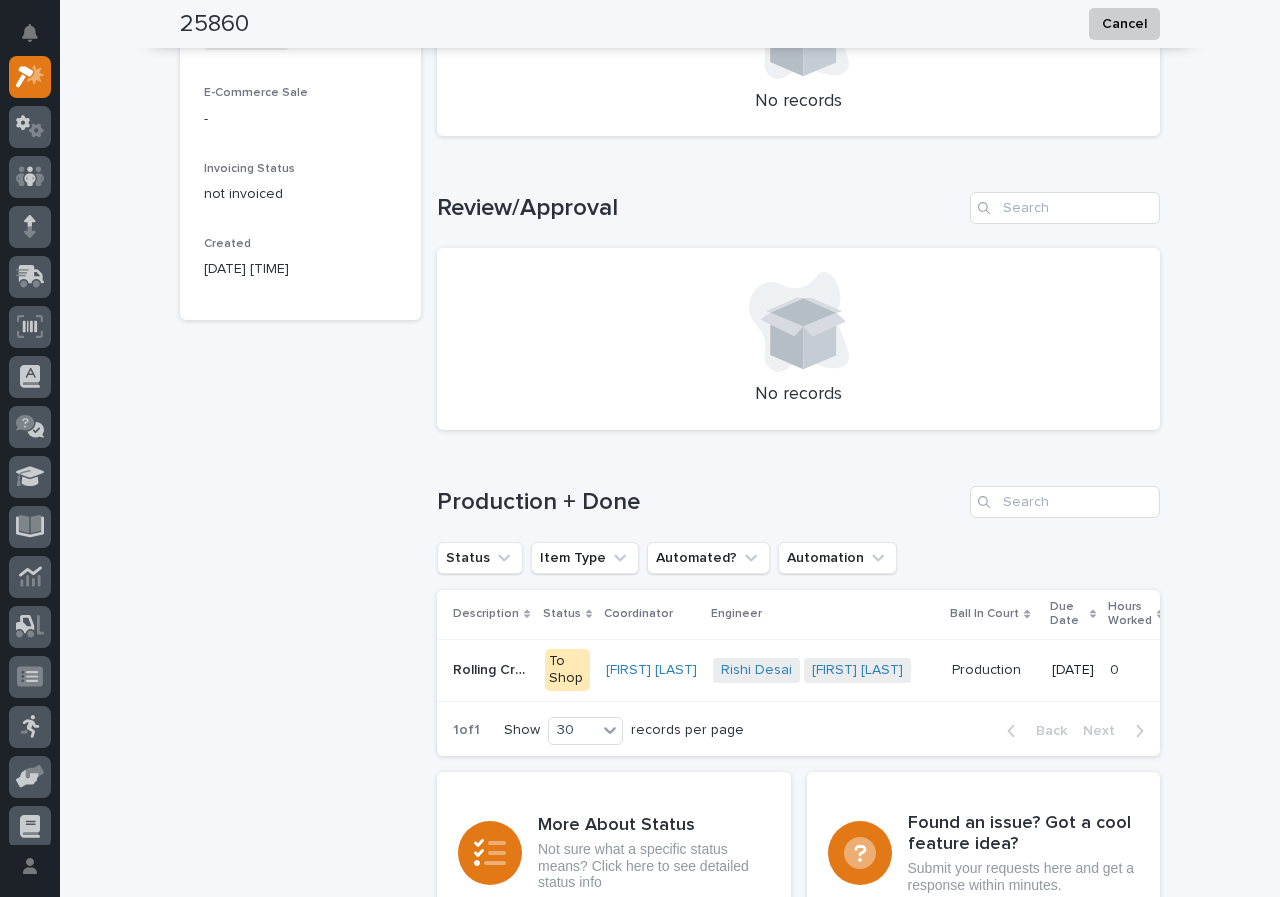 scroll, scrollTop: 1100, scrollLeft: 0, axis: vertical 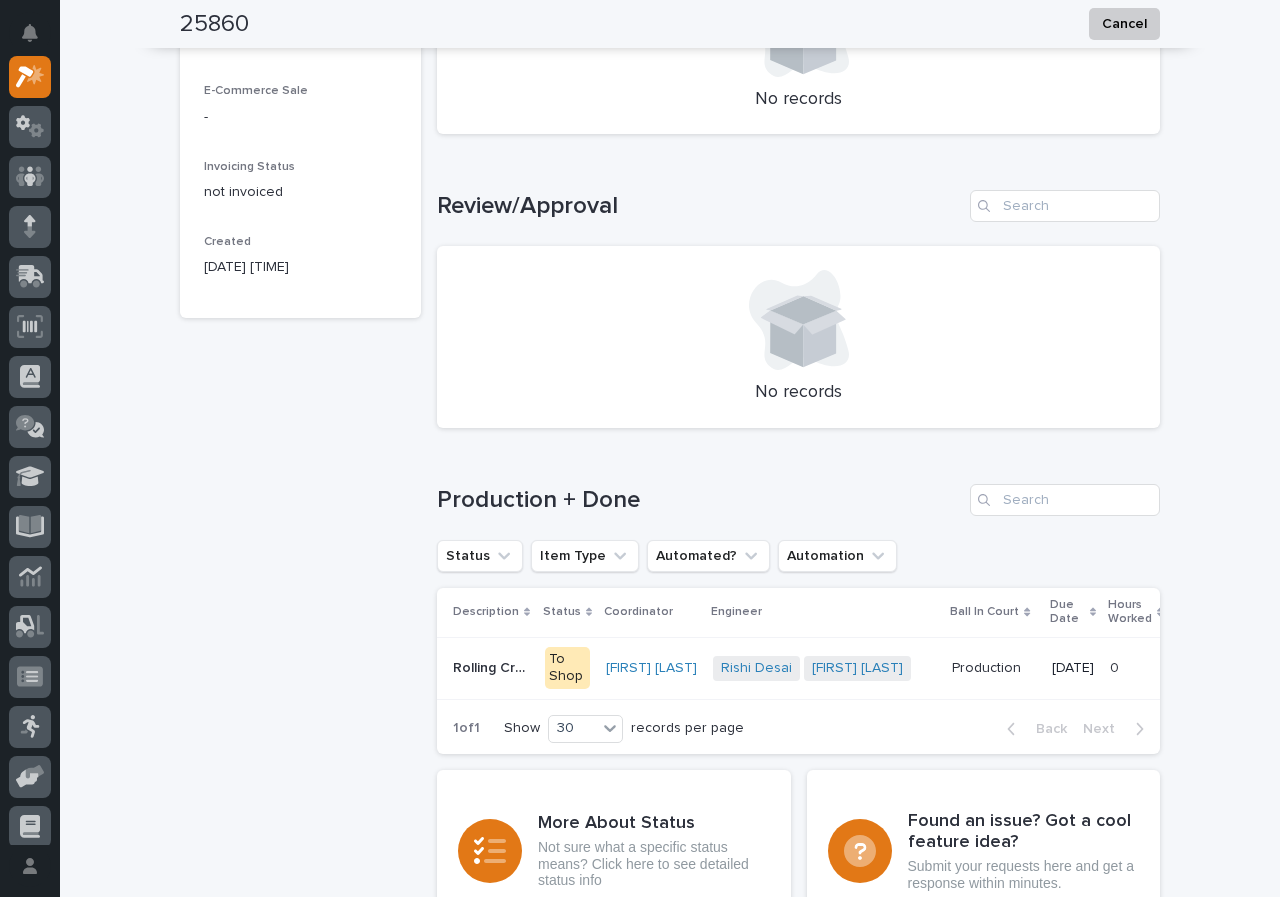 click on "Rolling Crossovers Rolling Crossovers" at bounding box center (487, 668) 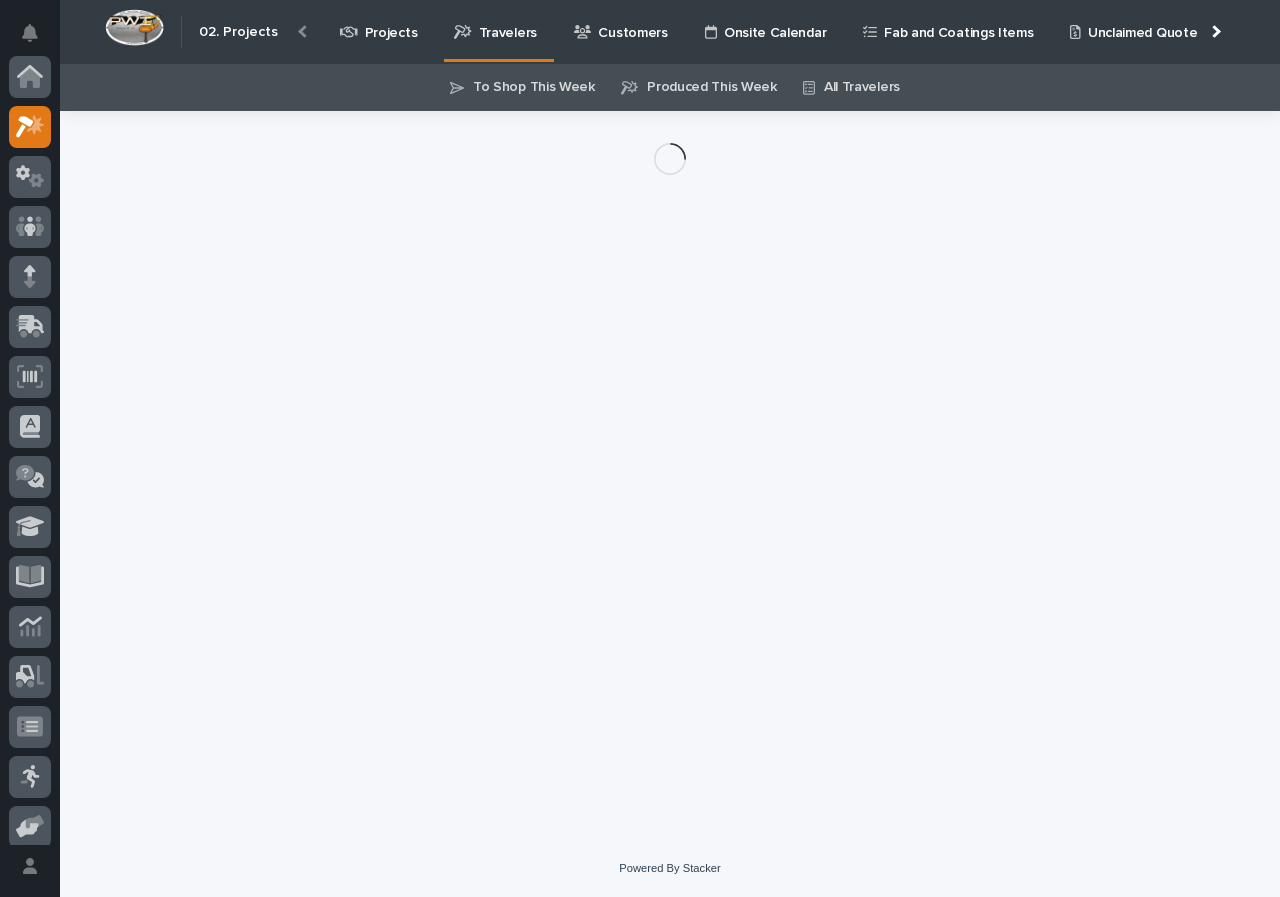 scroll, scrollTop: 0, scrollLeft: 0, axis: both 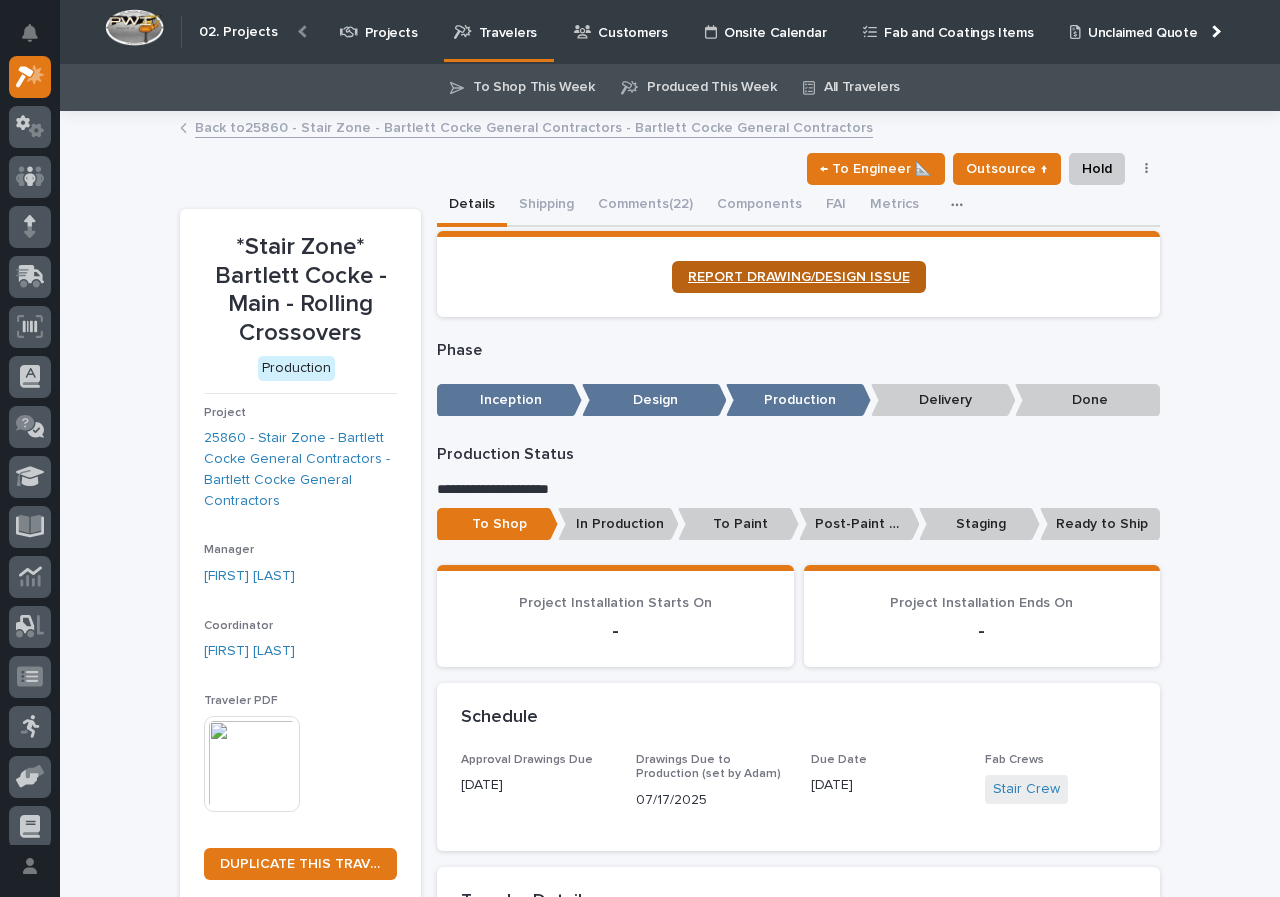 click on "REPORT DRAWING/DESIGN ISSUE" at bounding box center [799, 277] 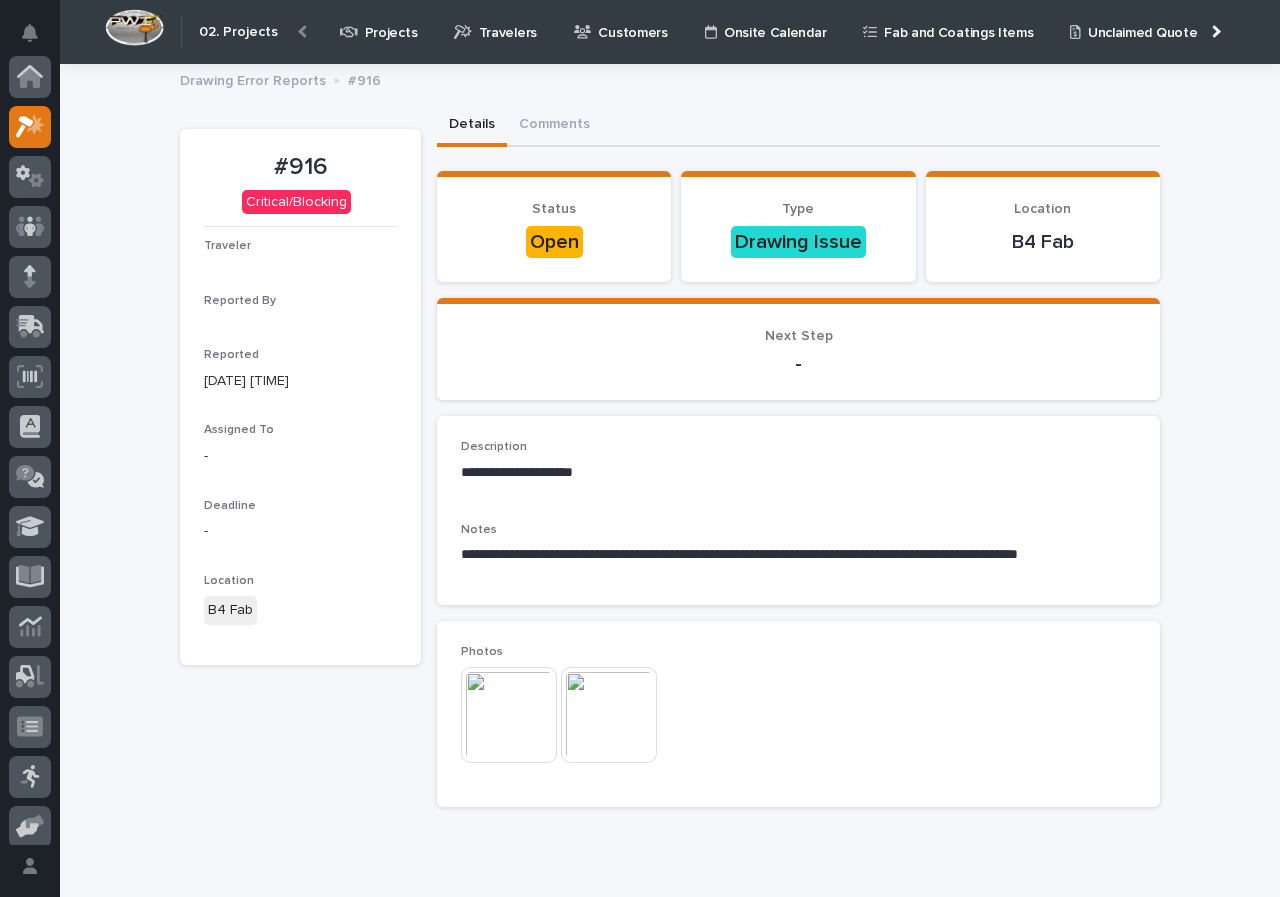 scroll, scrollTop: 0, scrollLeft: 0, axis: both 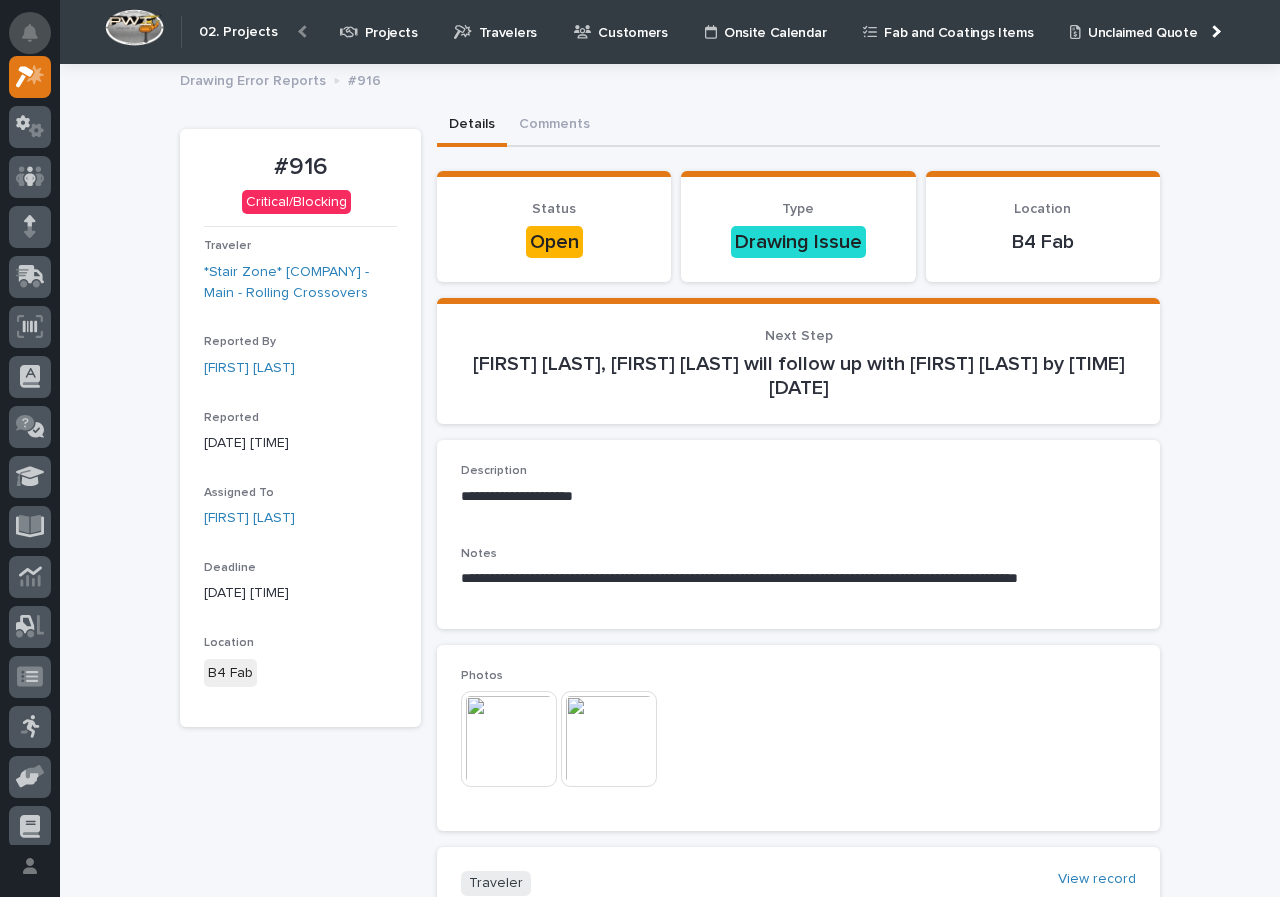 click at bounding box center (30, 33) 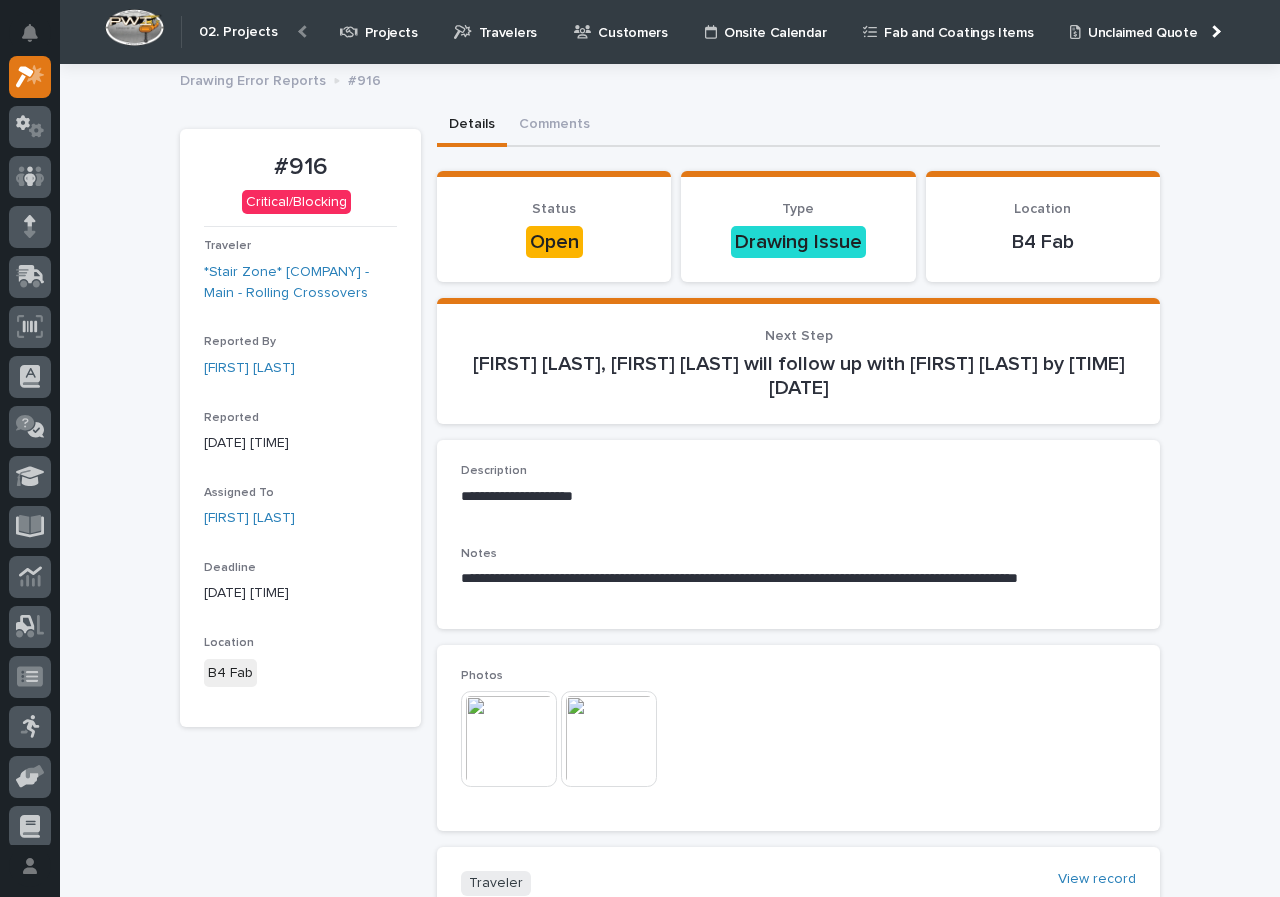 click on "Details Comments" at bounding box center (798, 126) 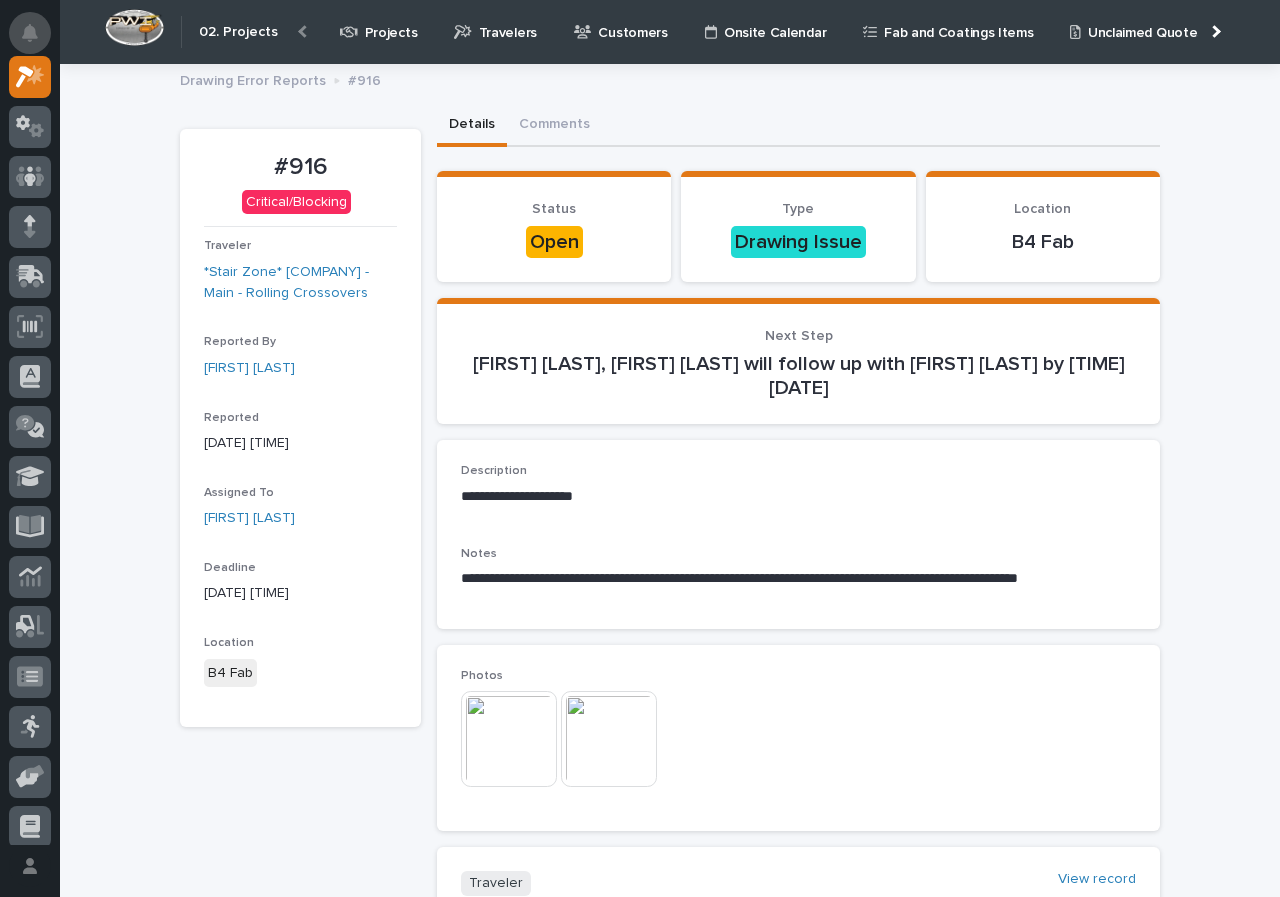 click at bounding box center [30, 33] 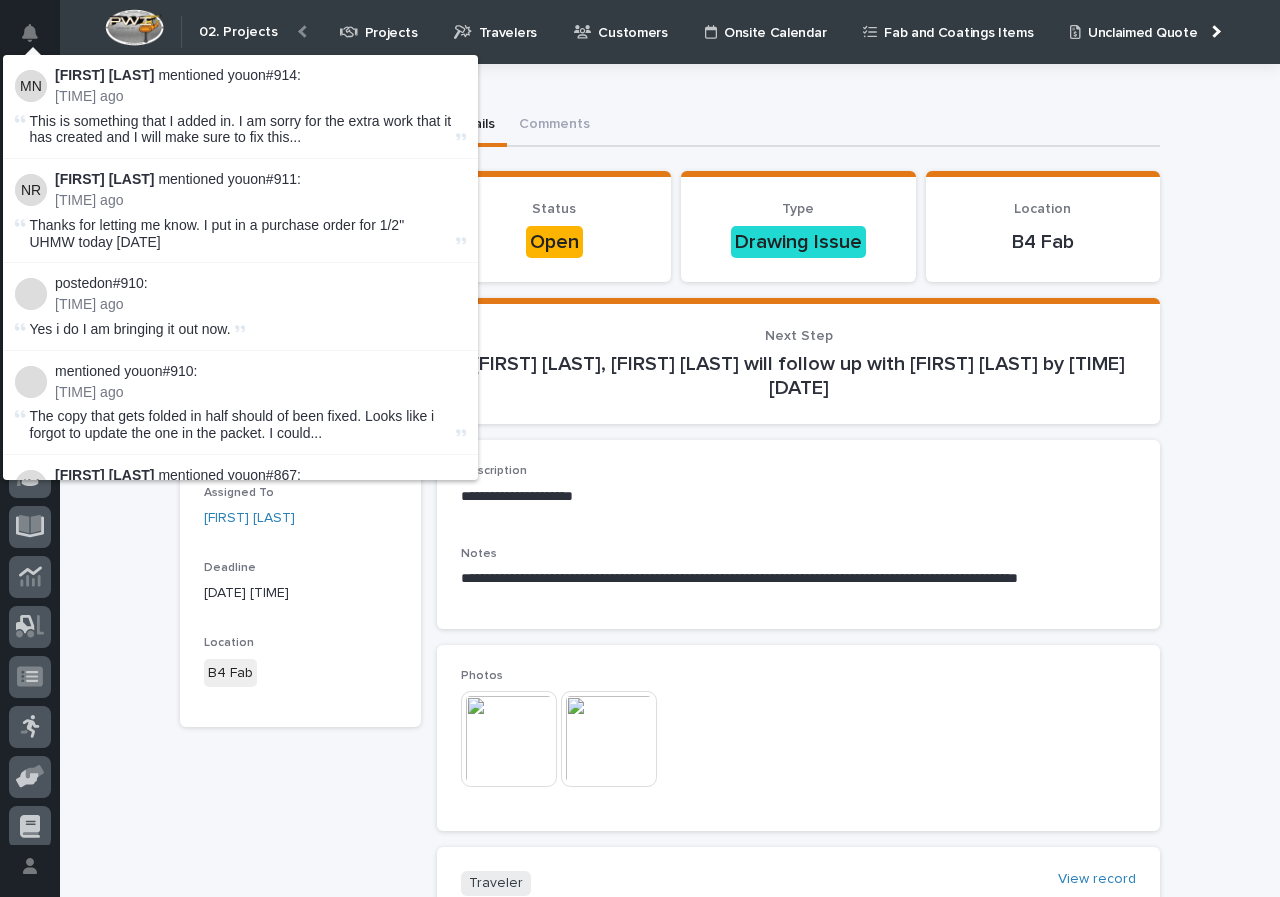 click at bounding box center (30, 33) 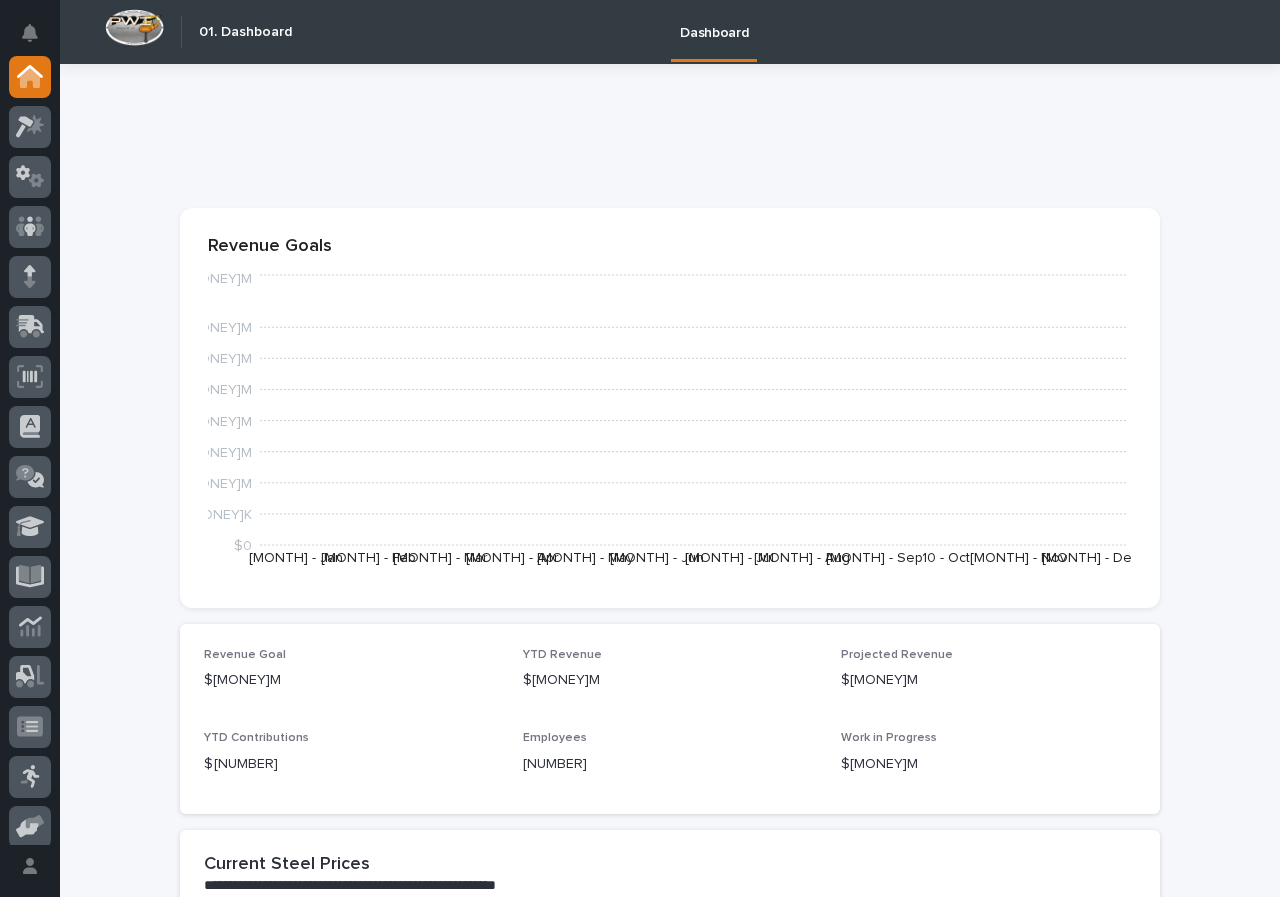 scroll, scrollTop: 0, scrollLeft: 0, axis: both 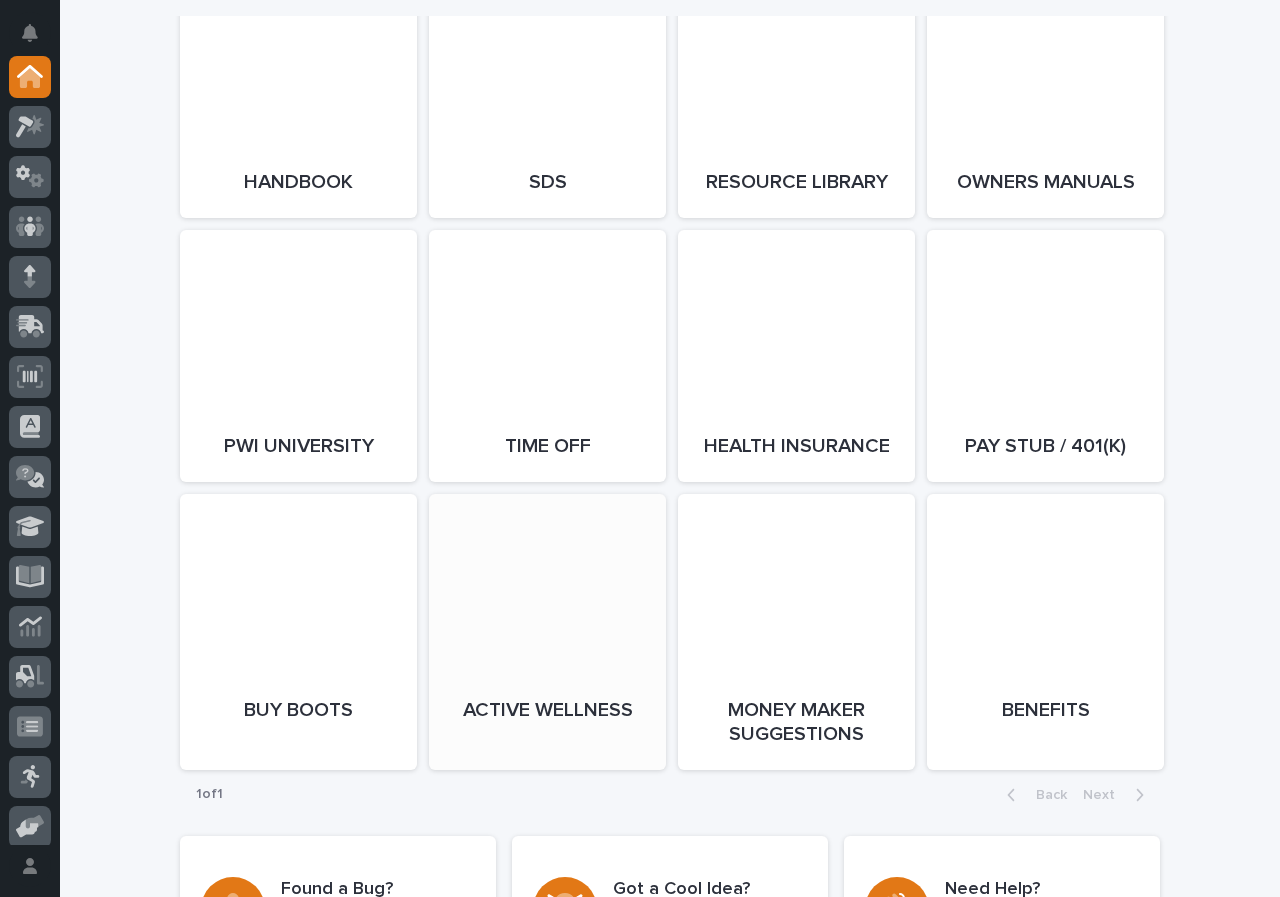 click on "Open Link" at bounding box center (547, 632) 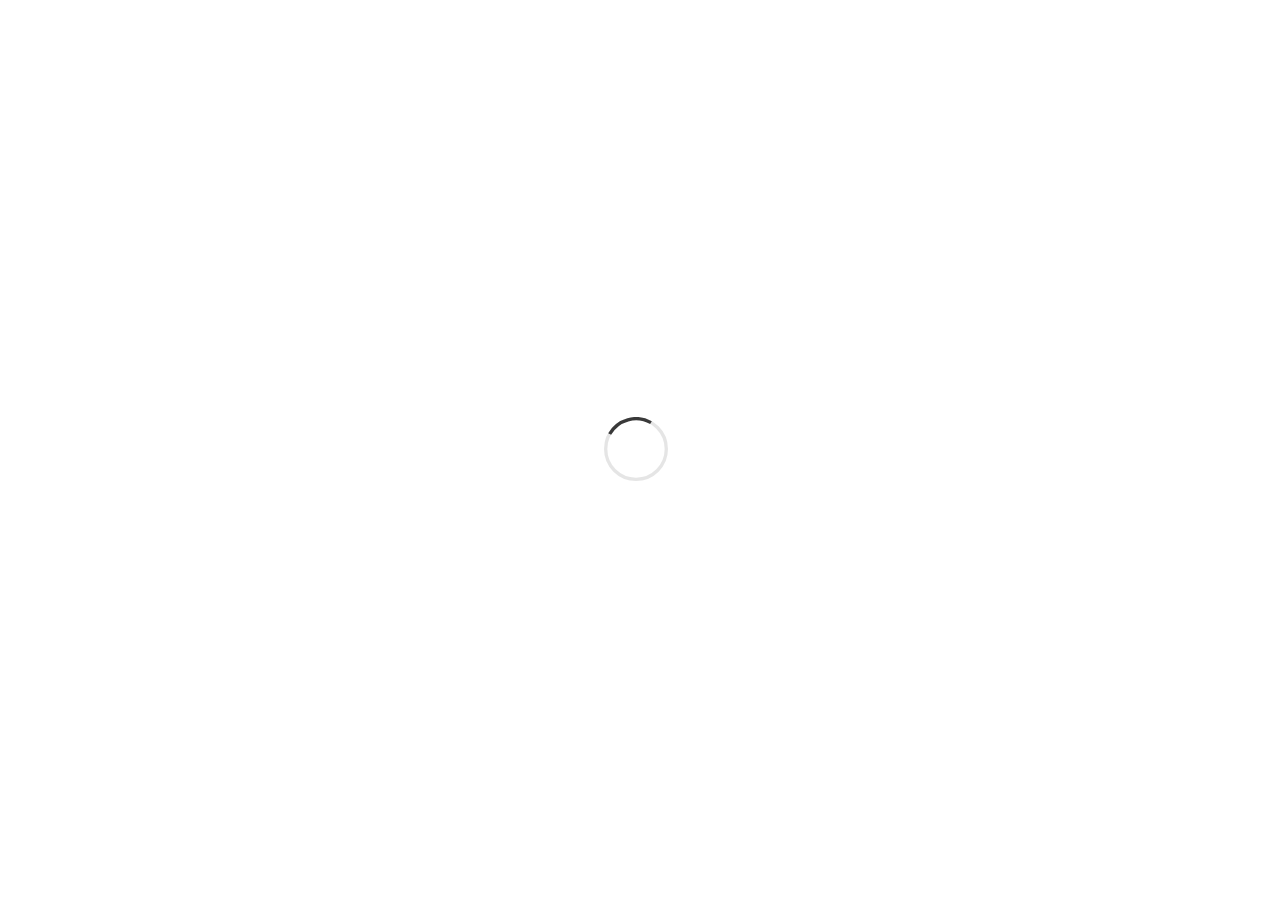 scroll, scrollTop: 0, scrollLeft: 0, axis: both 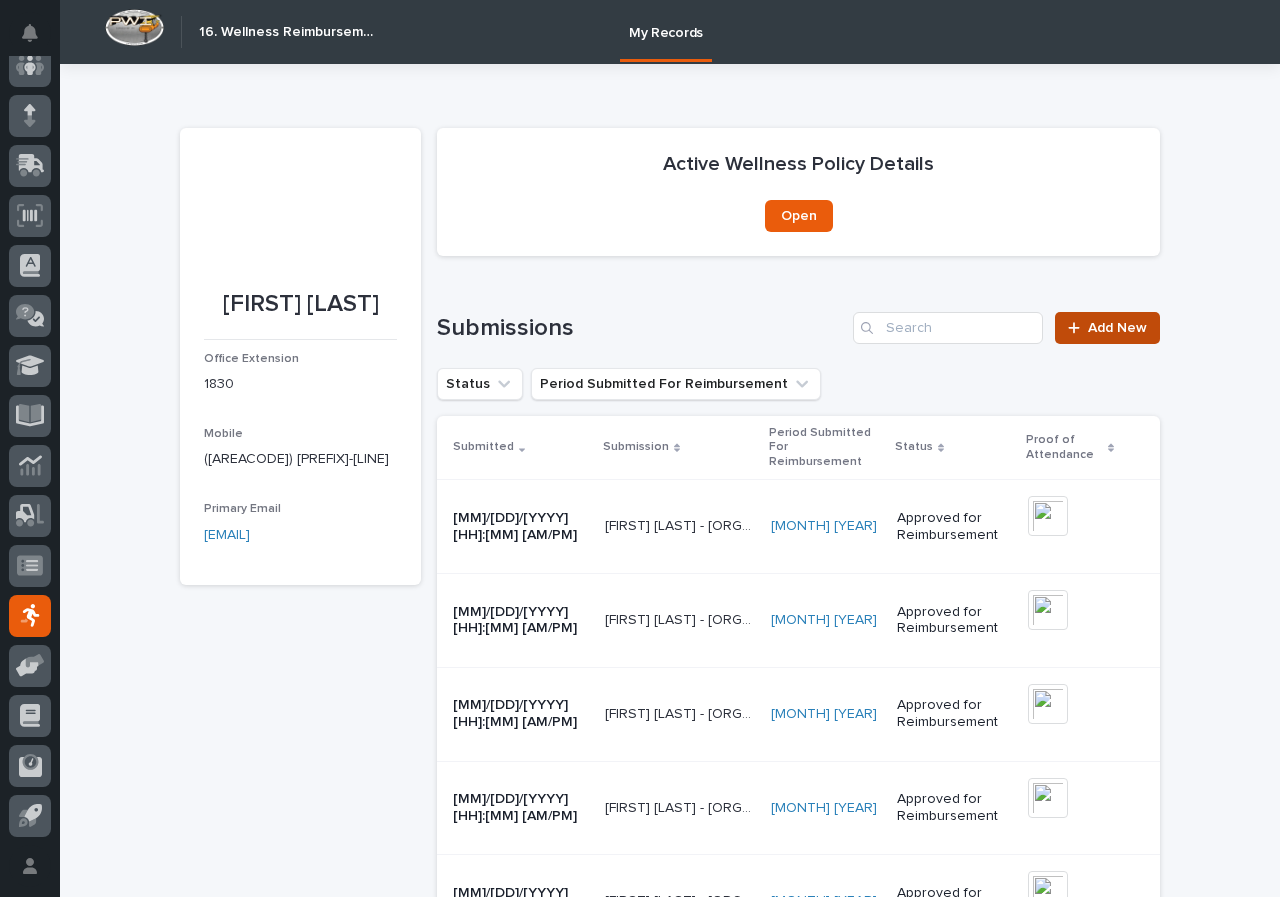 click on "Add New" at bounding box center (1107, 328) 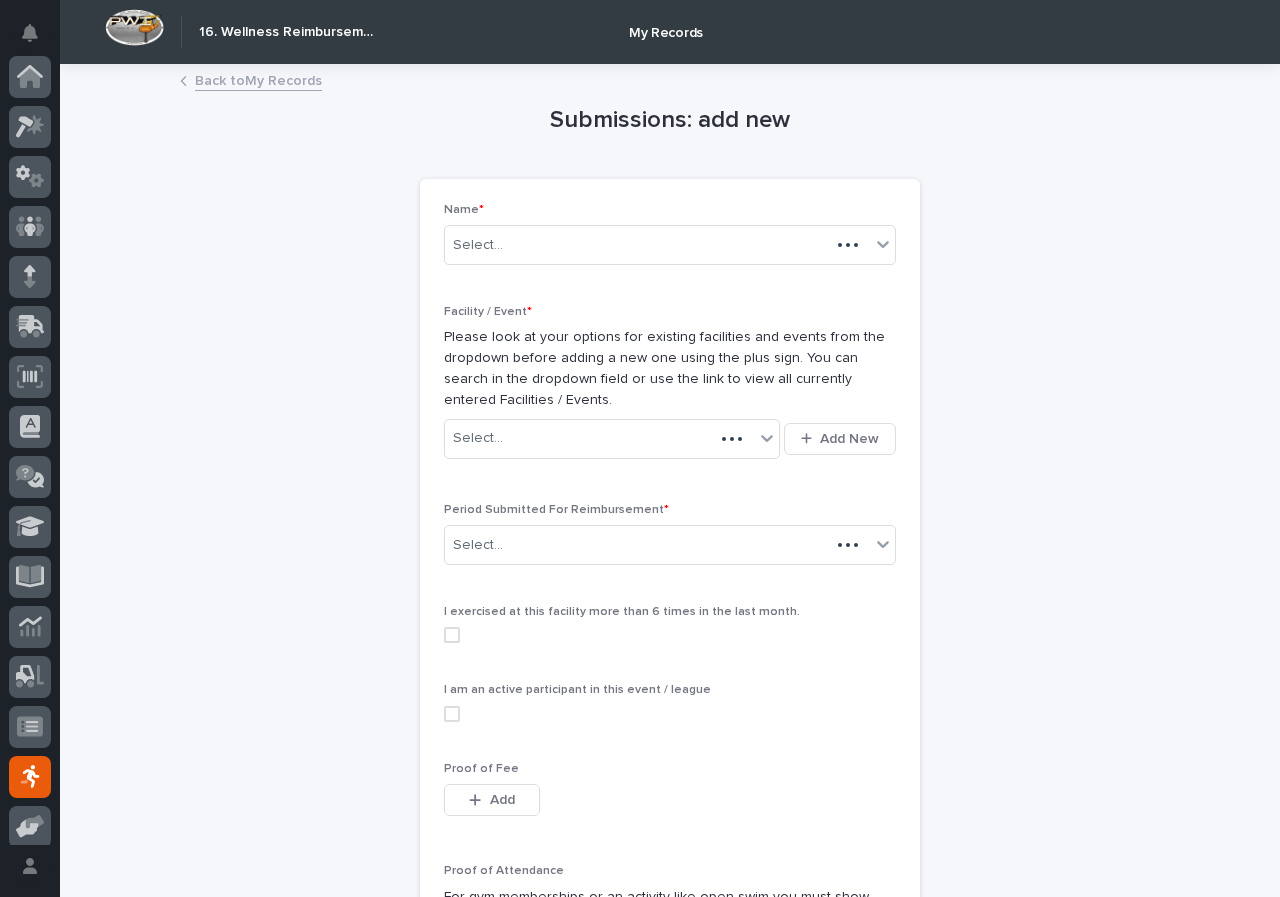 scroll, scrollTop: 161, scrollLeft: 0, axis: vertical 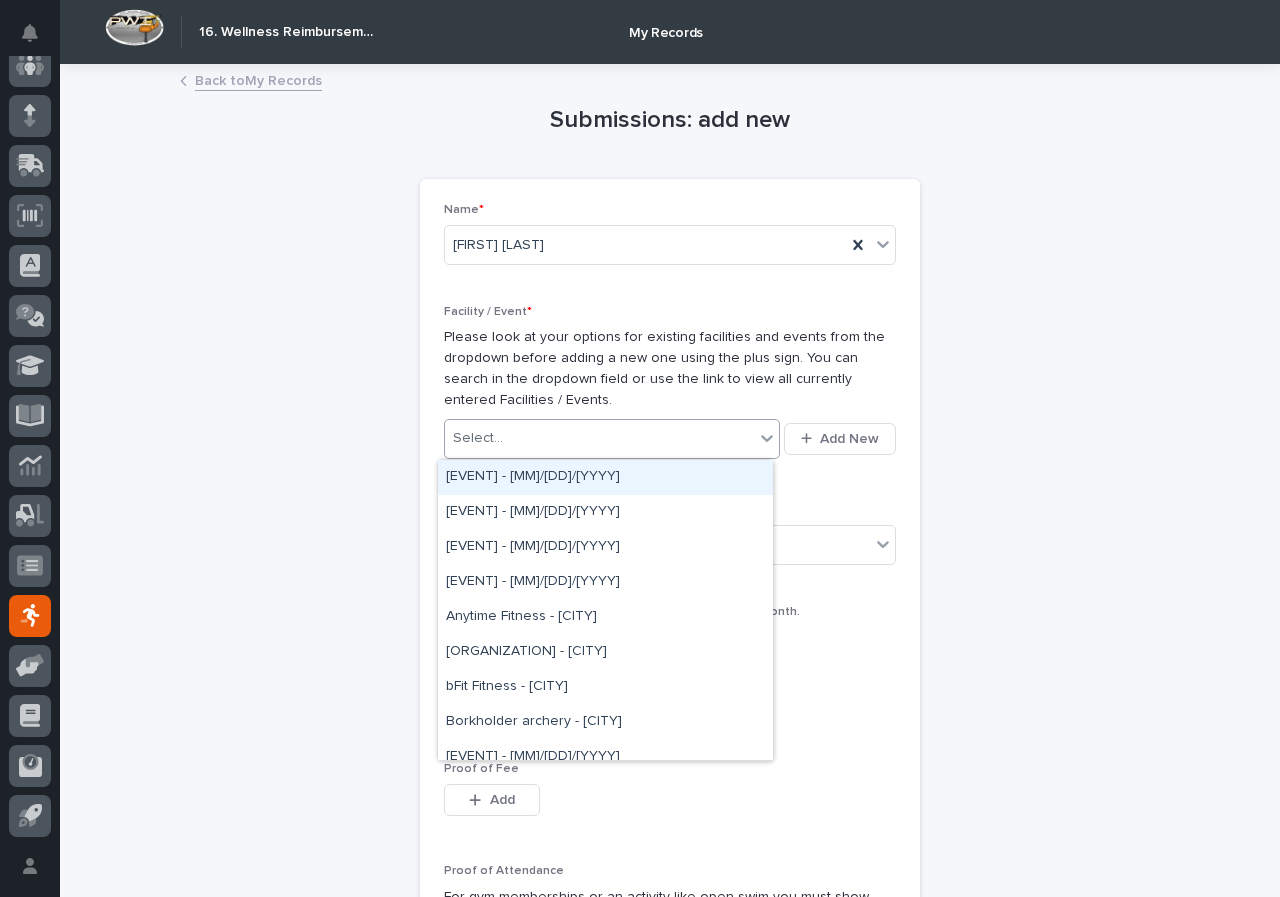 click on "Select..." at bounding box center (599, 438) 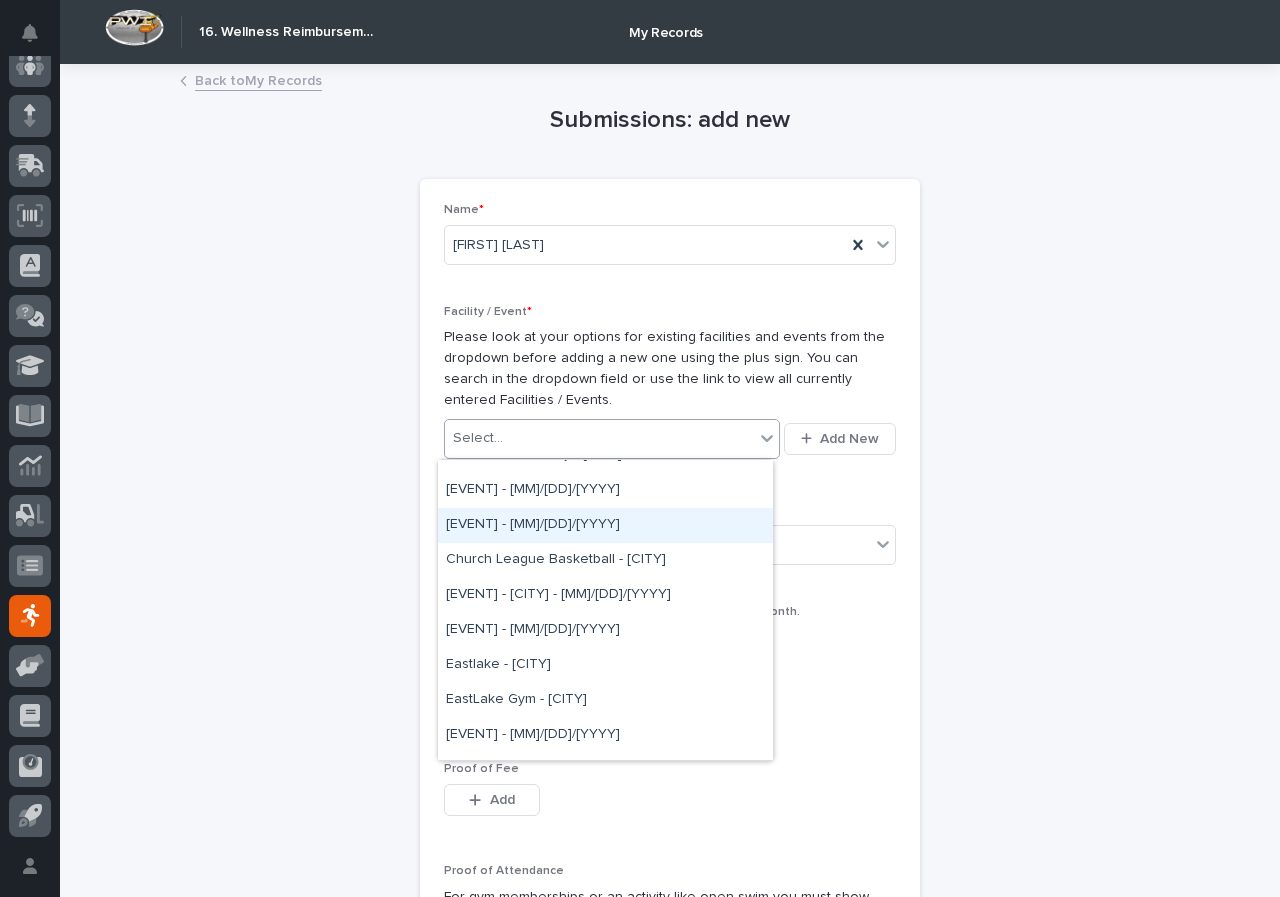 scroll, scrollTop: 300, scrollLeft: 0, axis: vertical 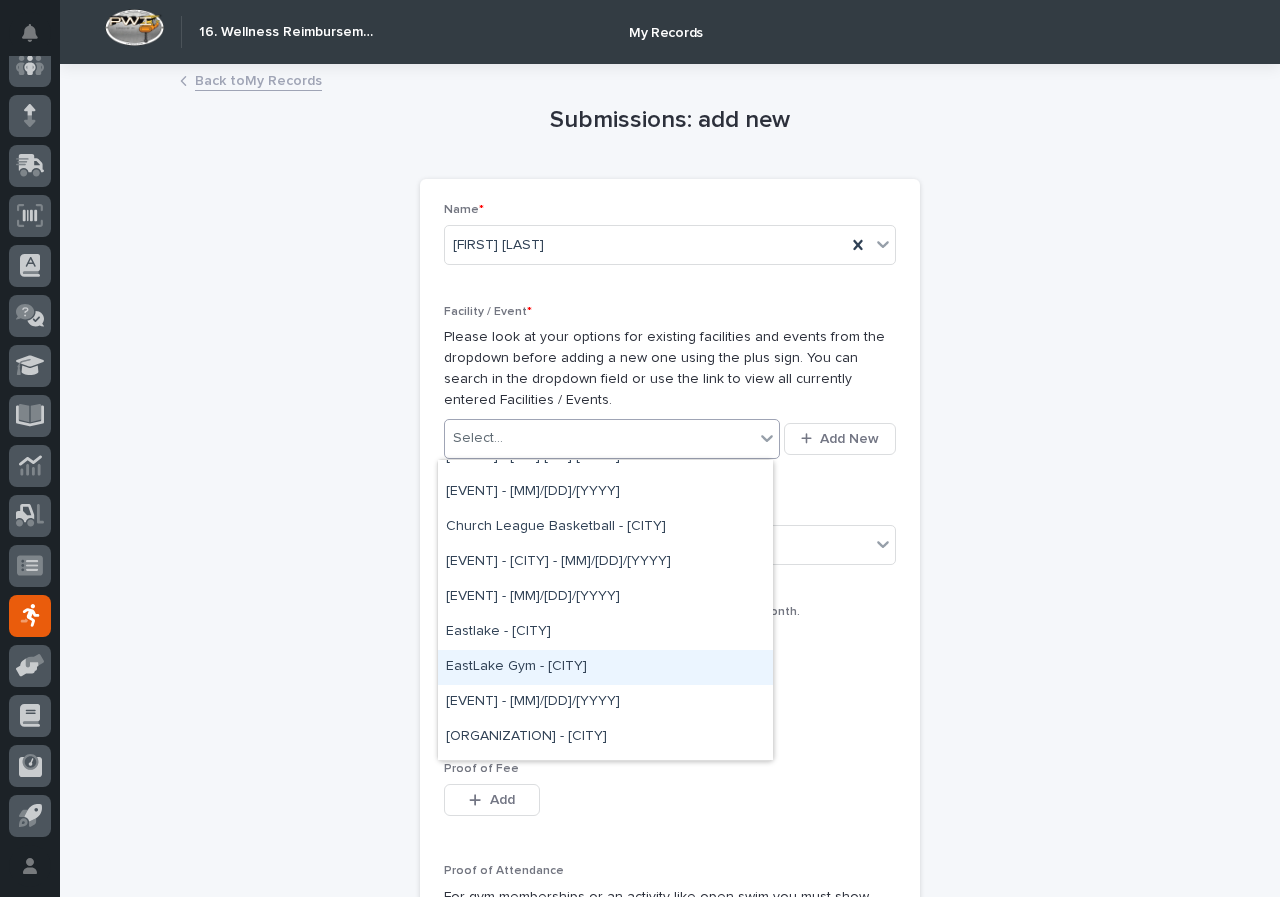 drag, startPoint x: 603, startPoint y: 615, endPoint x: 588, endPoint y: 673, distance: 59.908264 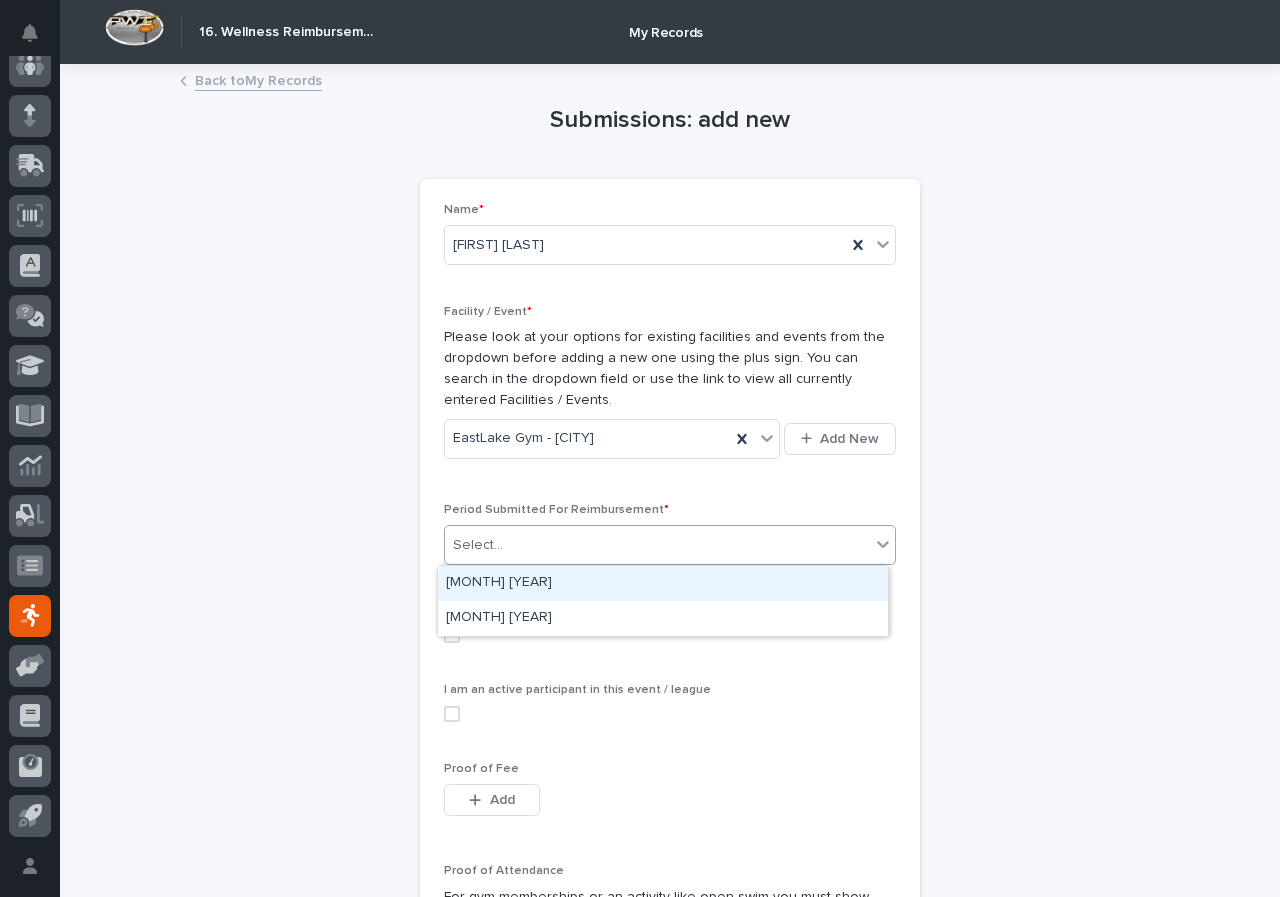 click on "Select..." at bounding box center [657, 545] 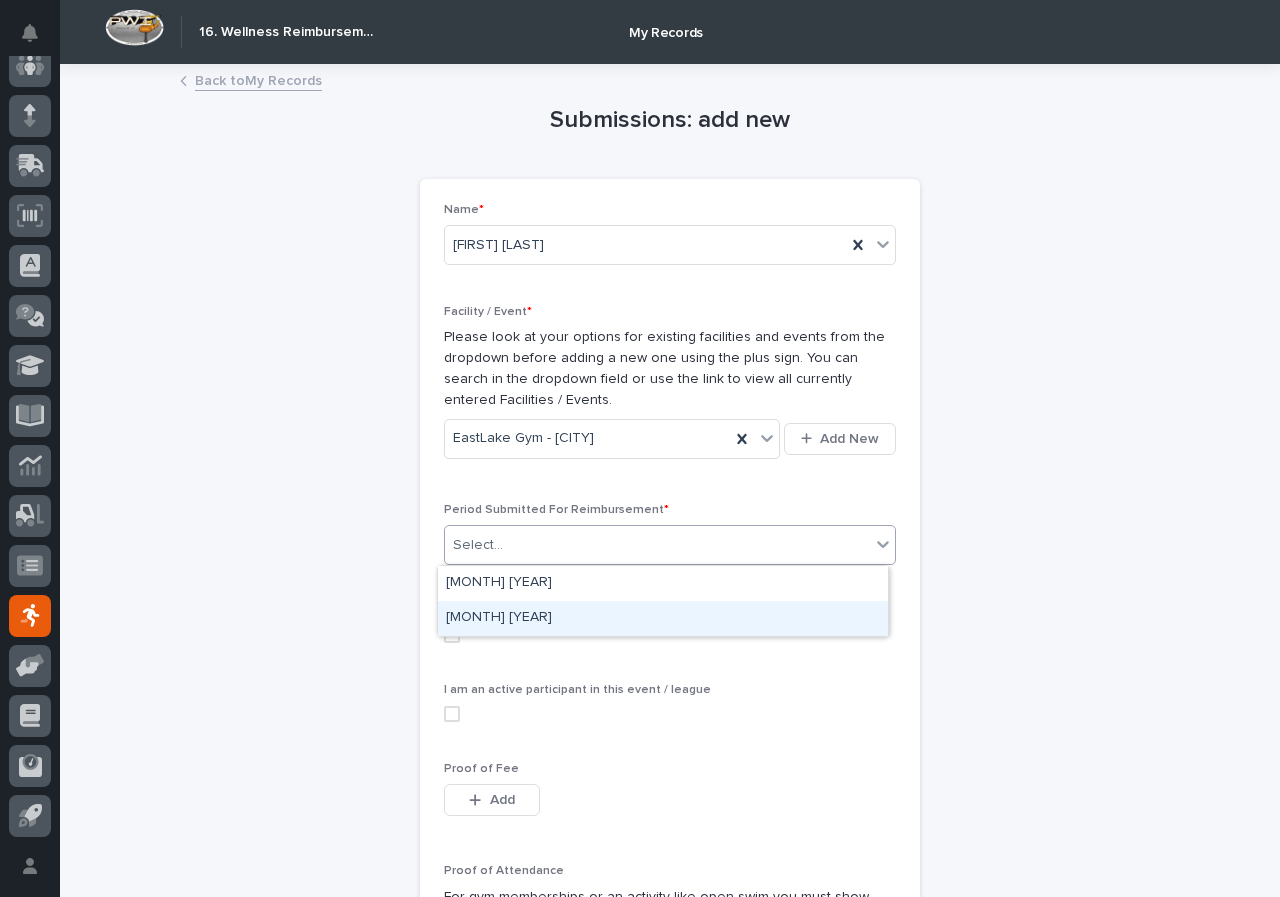 click on "[MONTH] [YEAR]" at bounding box center [663, 618] 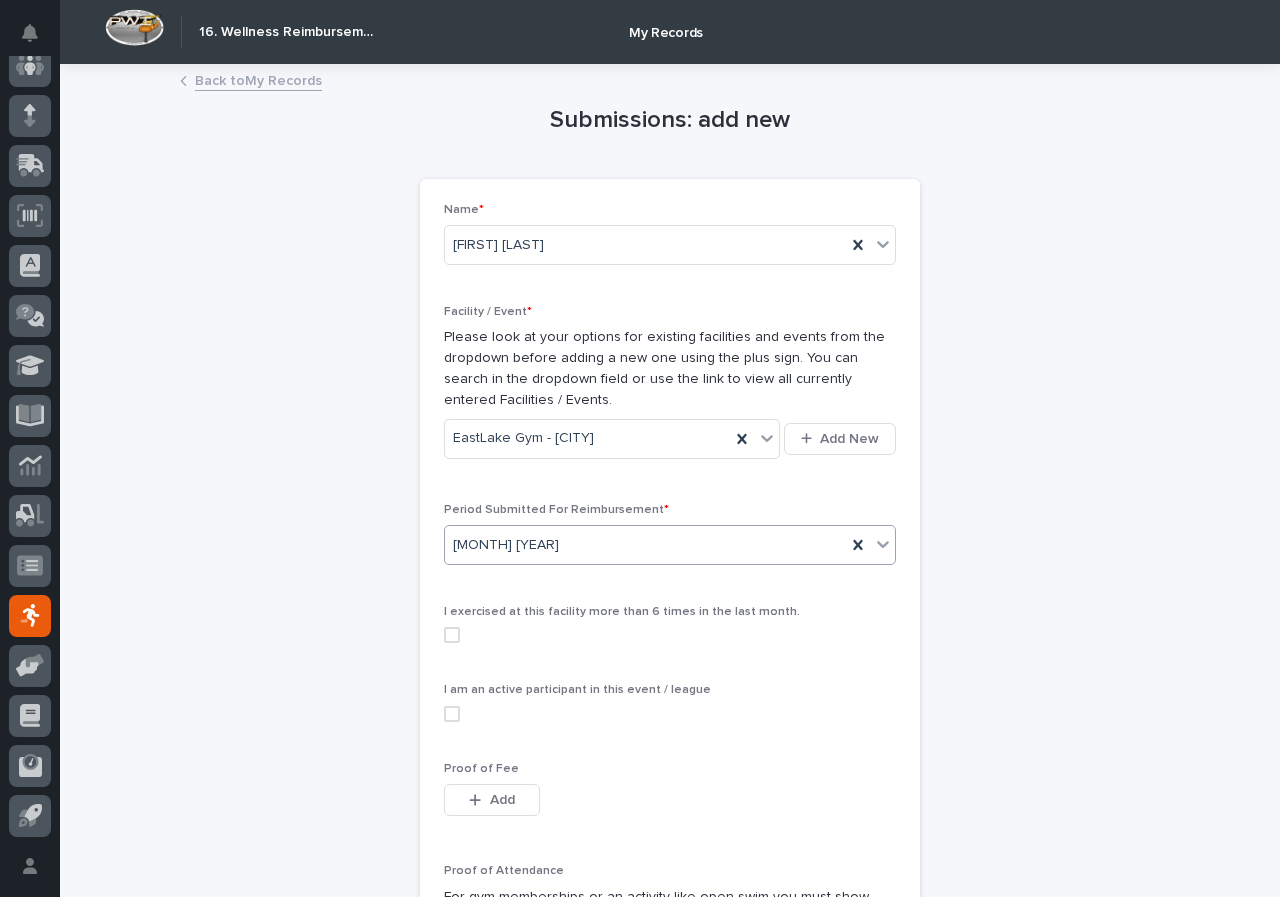 click at bounding box center [452, 635] 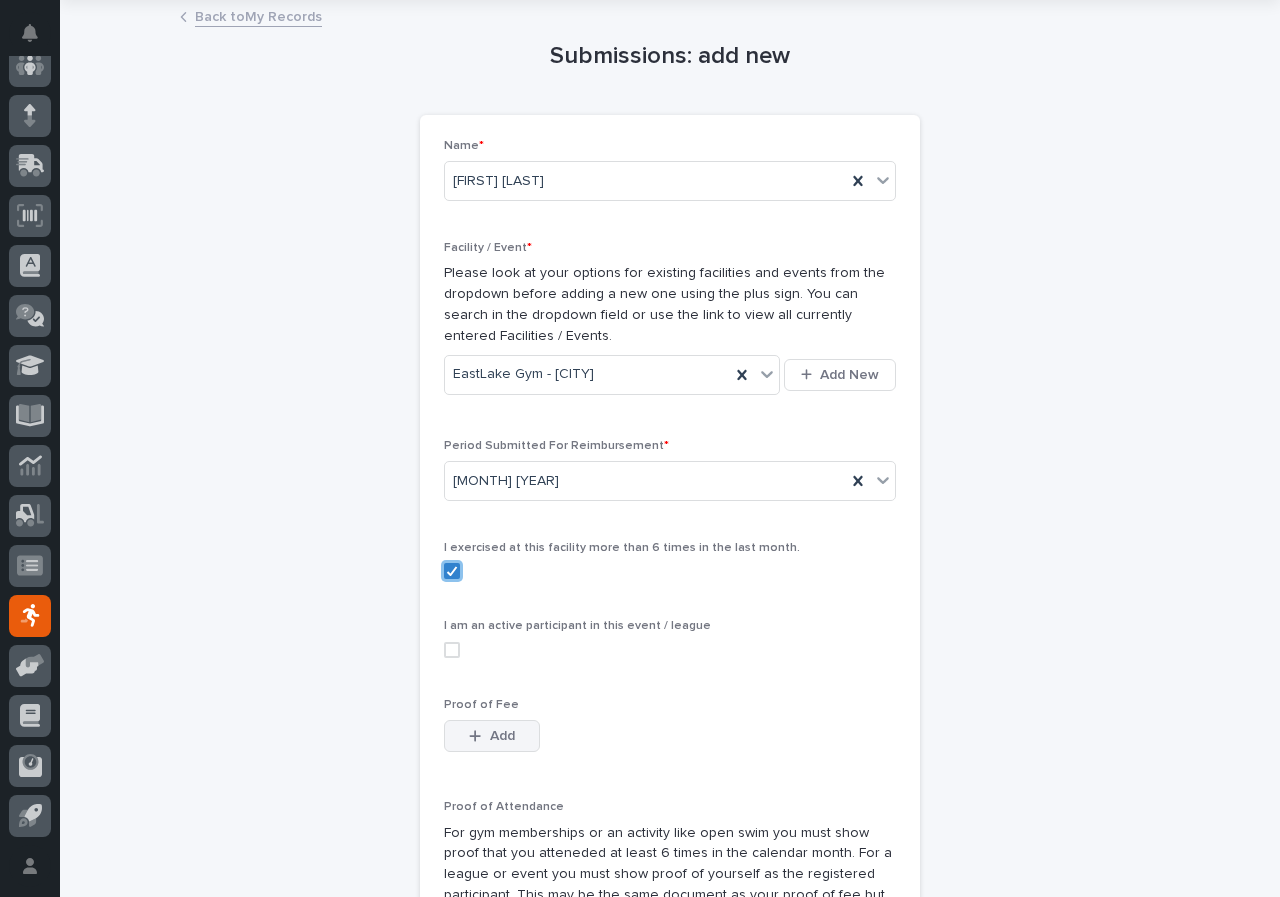 scroll, scrollTop: 100, scrollLeft: 0, axis: vertical 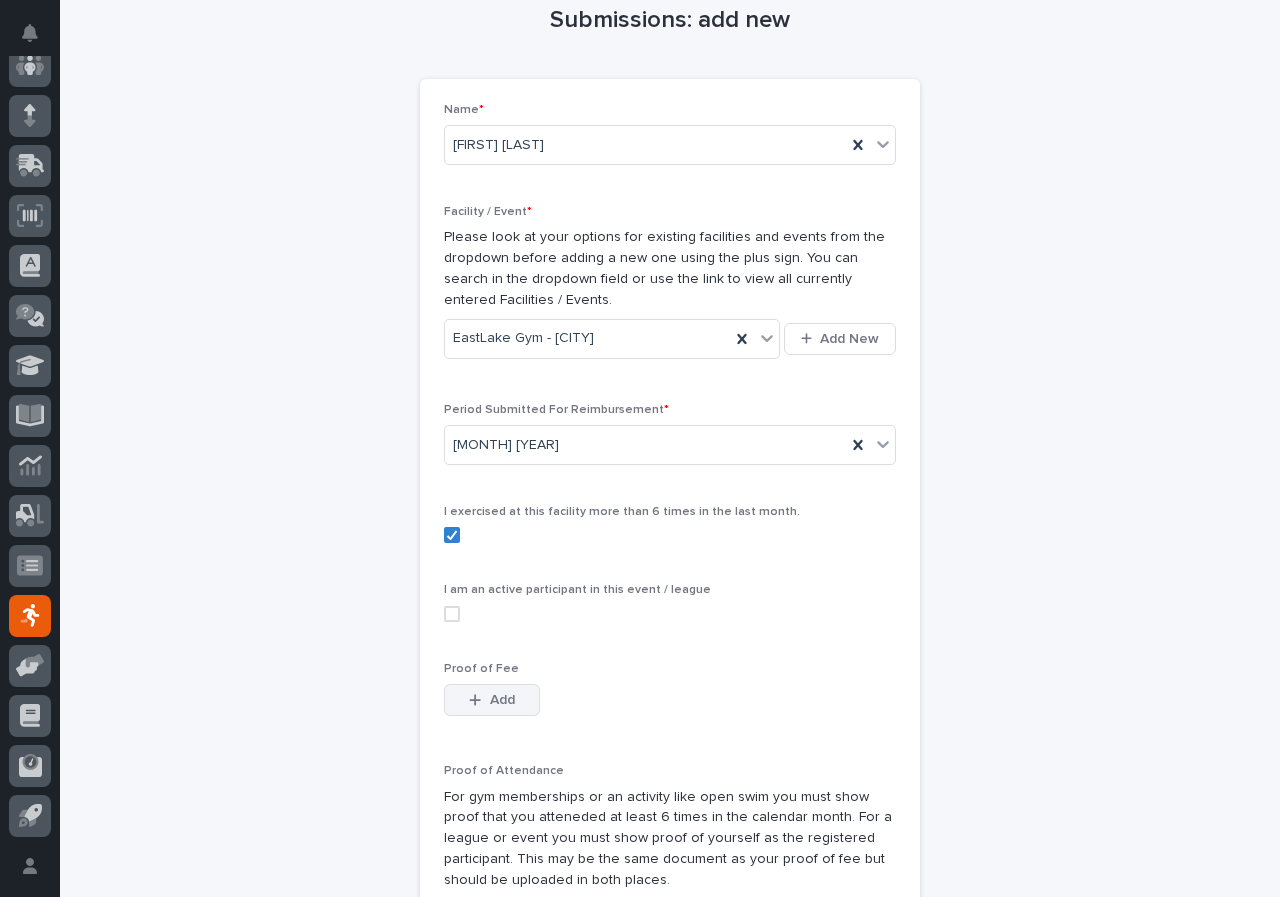 click at bounding box center [479, 700] 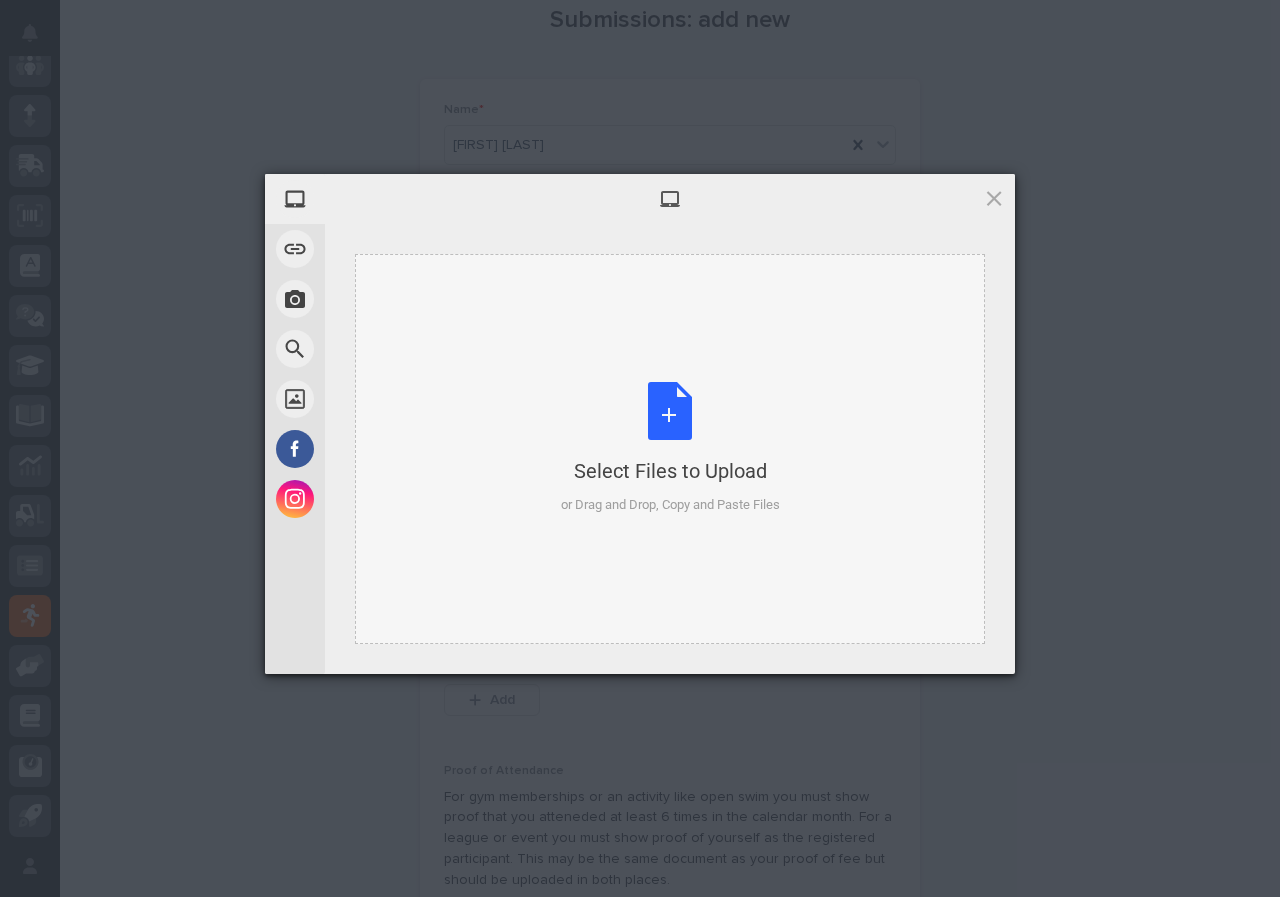 click on "Select Files to Upload
or Drag and Drop, Copy and Paste Files" at bounding box center (670, 448) 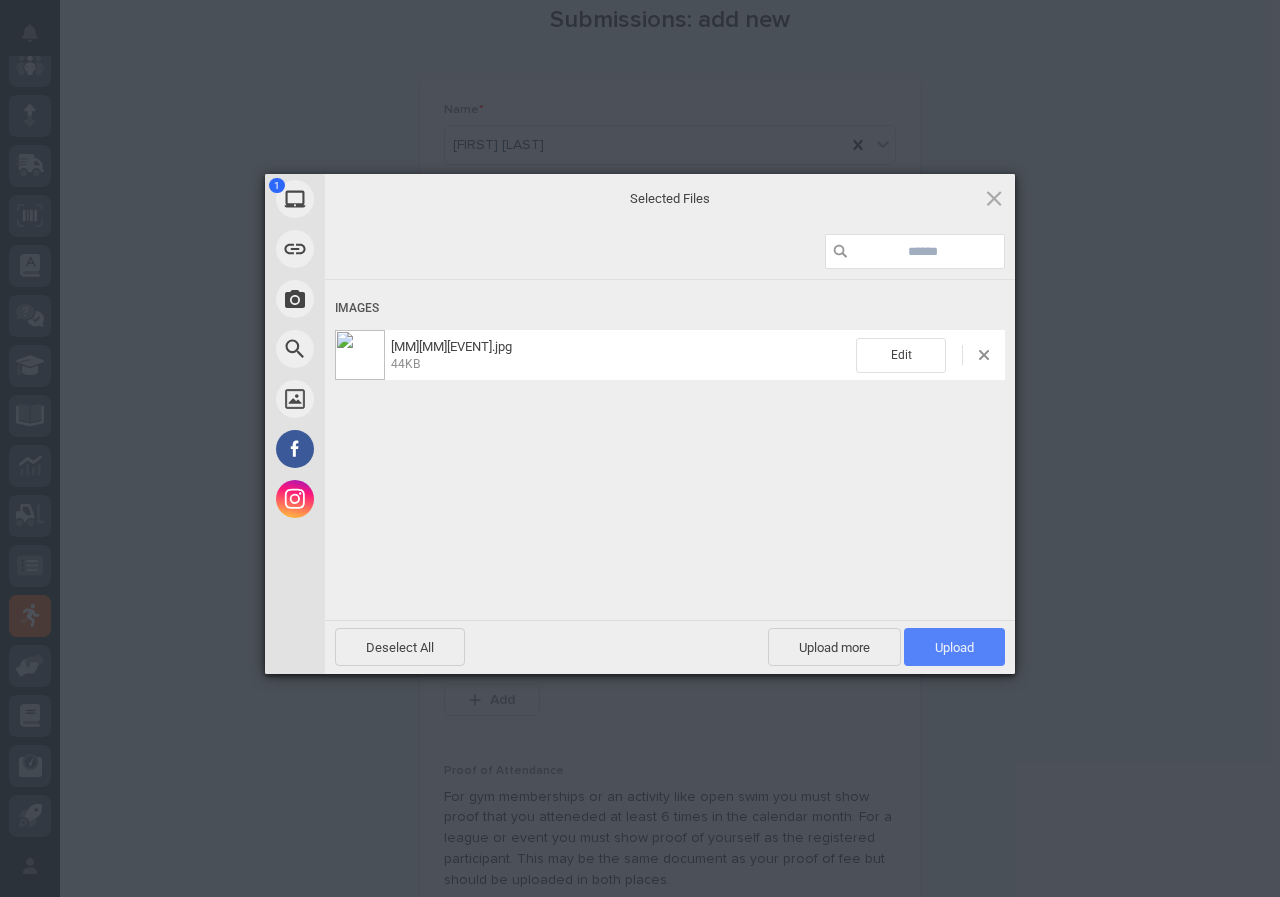 click on "Upload
1" at bounding box center (954, 647) 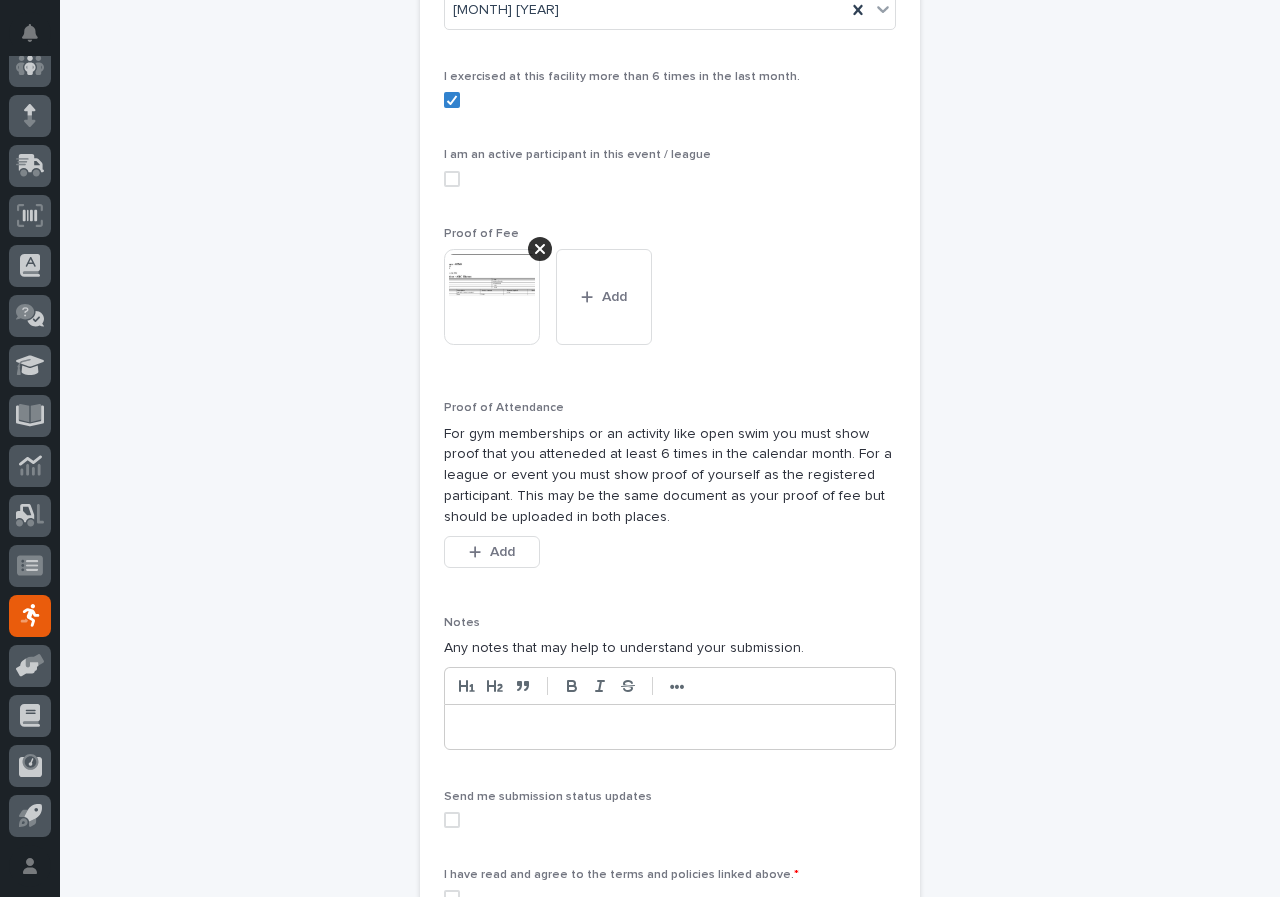 scroll, scrollTop: 536, scrollLeft: 0, axis: vertical 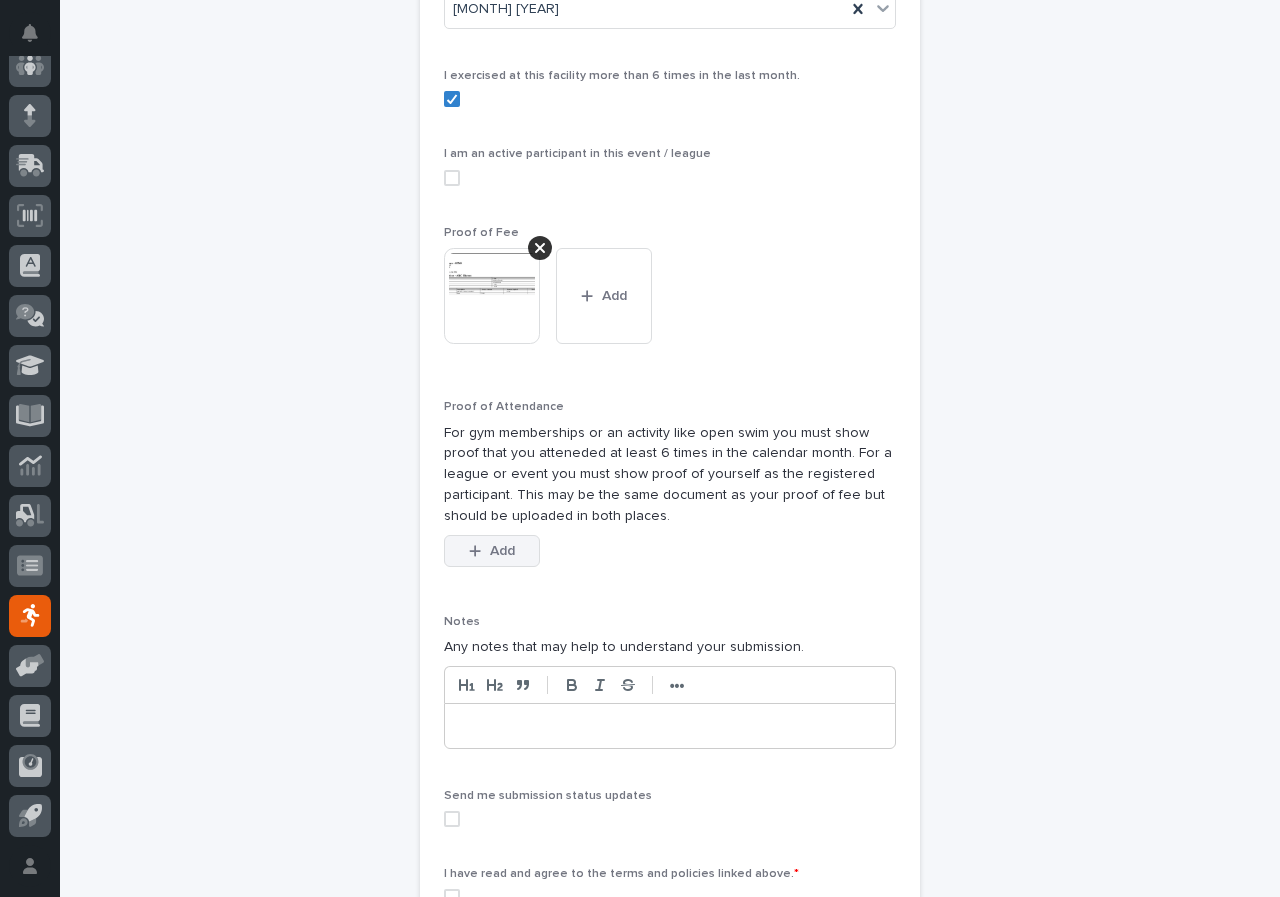 click on "Add" at bounding box center (502, 551) 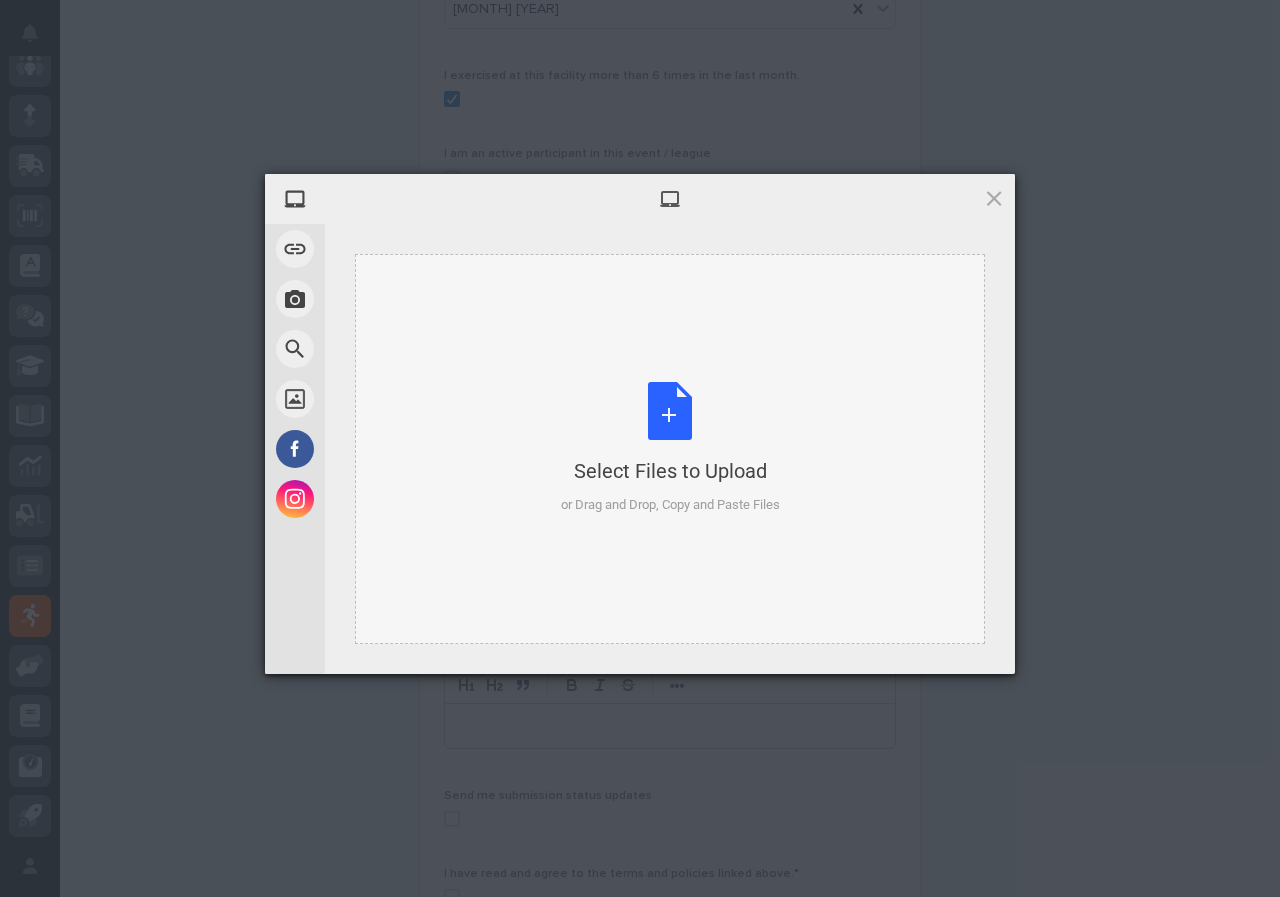 click on "Select Files to Upload
or Drag and Drop, Copy and Paste Files" at bounding box center [670, 449] 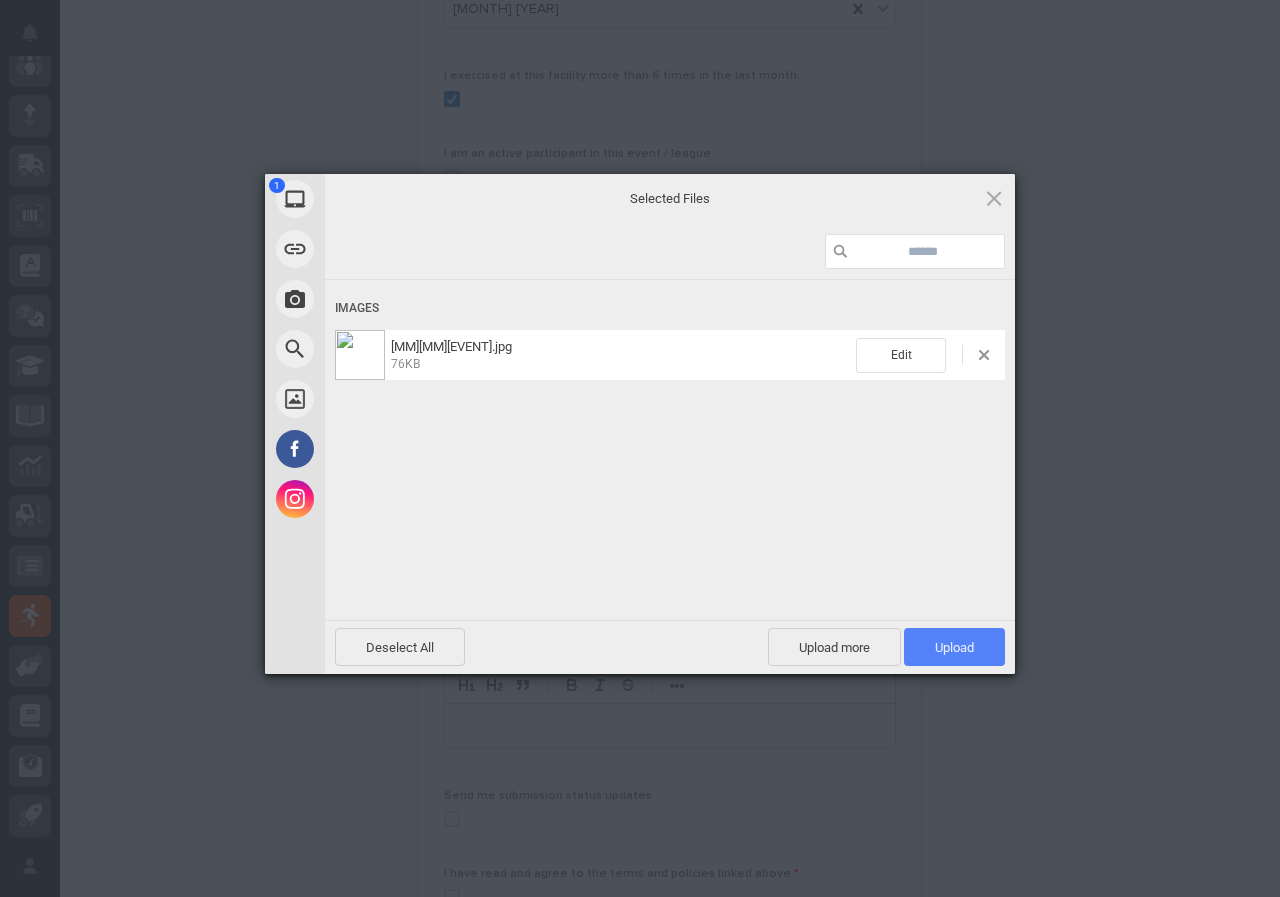 click on "Upload
1" at bounding box center [954, 647] 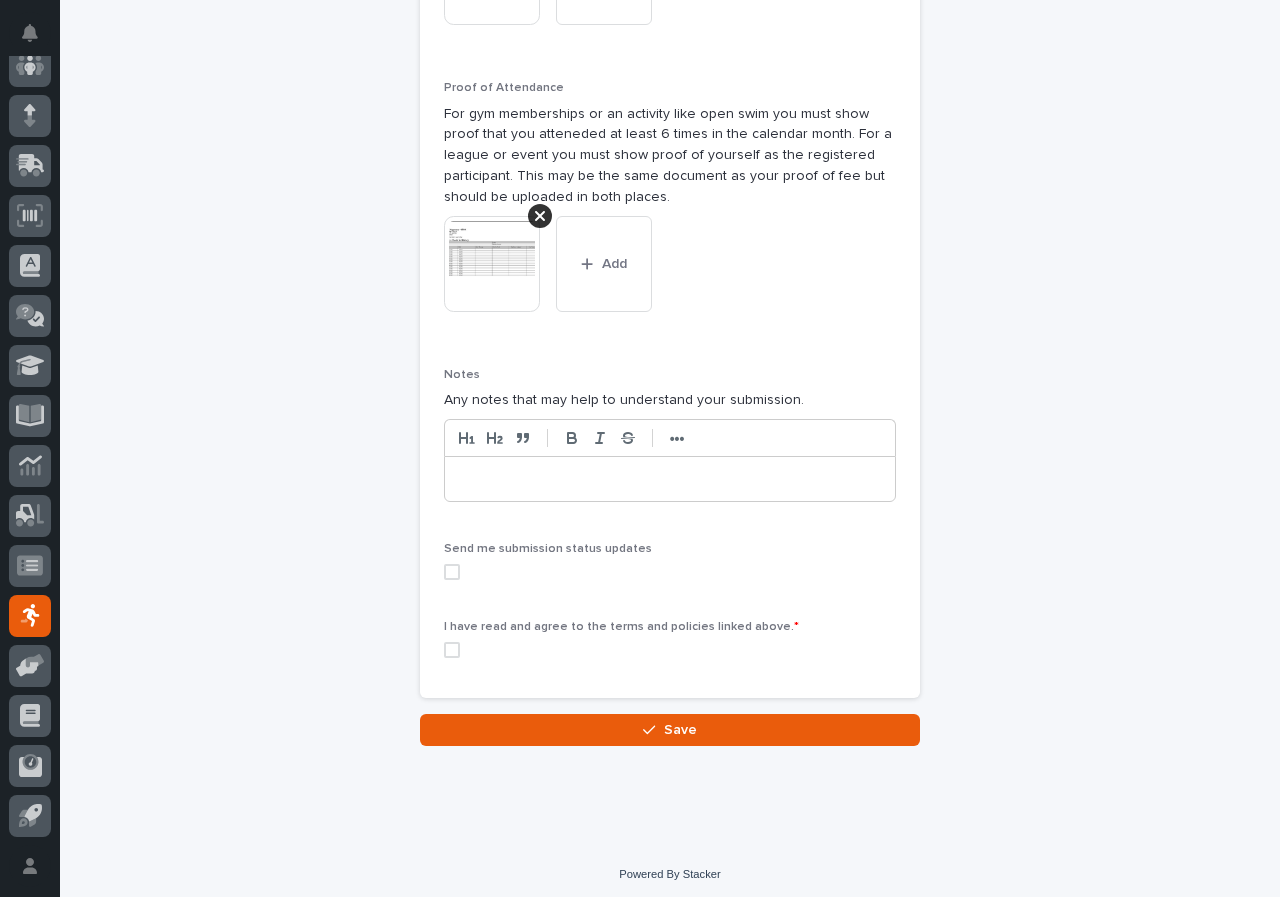 scroll, scrollTop: 861, scrollLeft: 0, axis: vertical 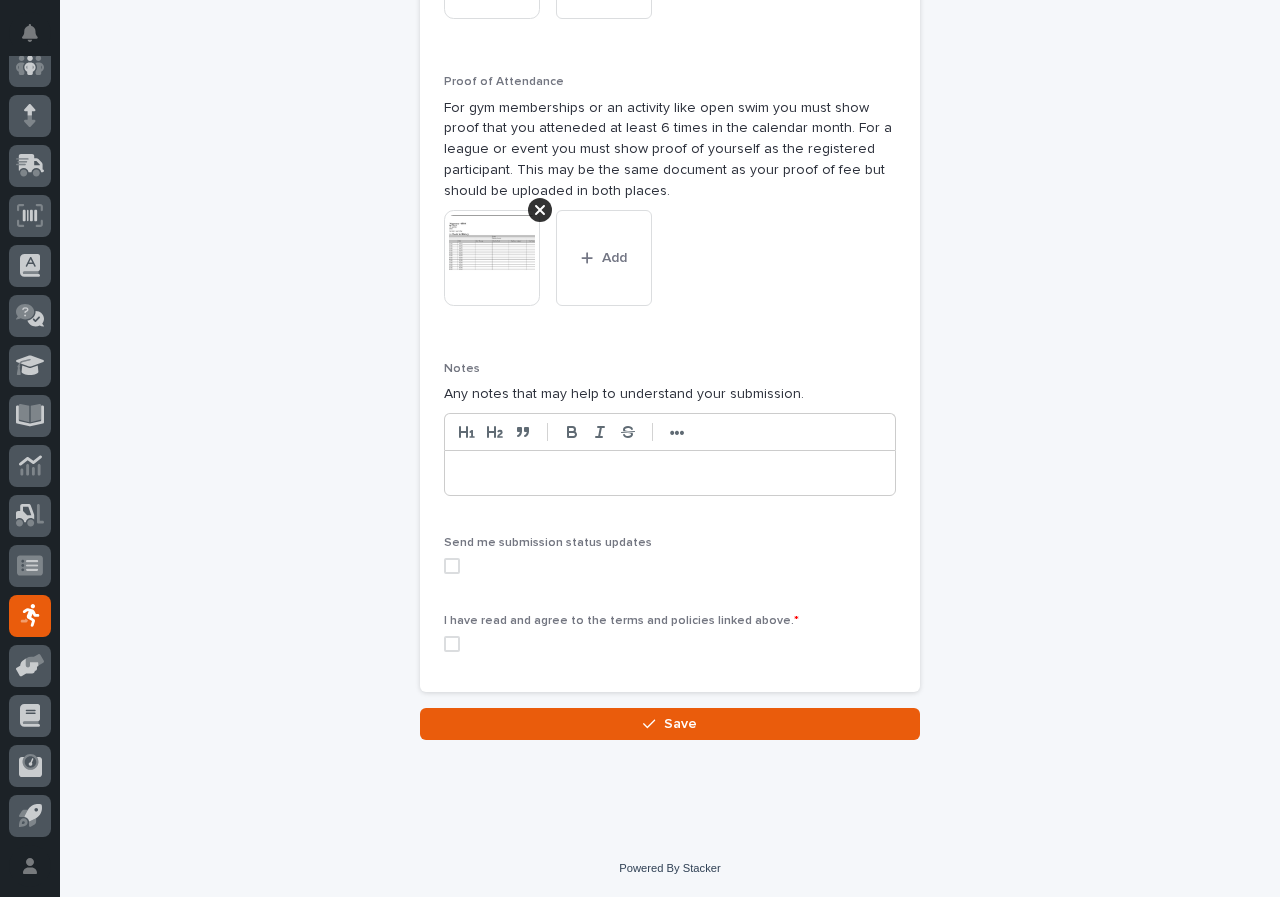 click at bounding box center (452, 566) 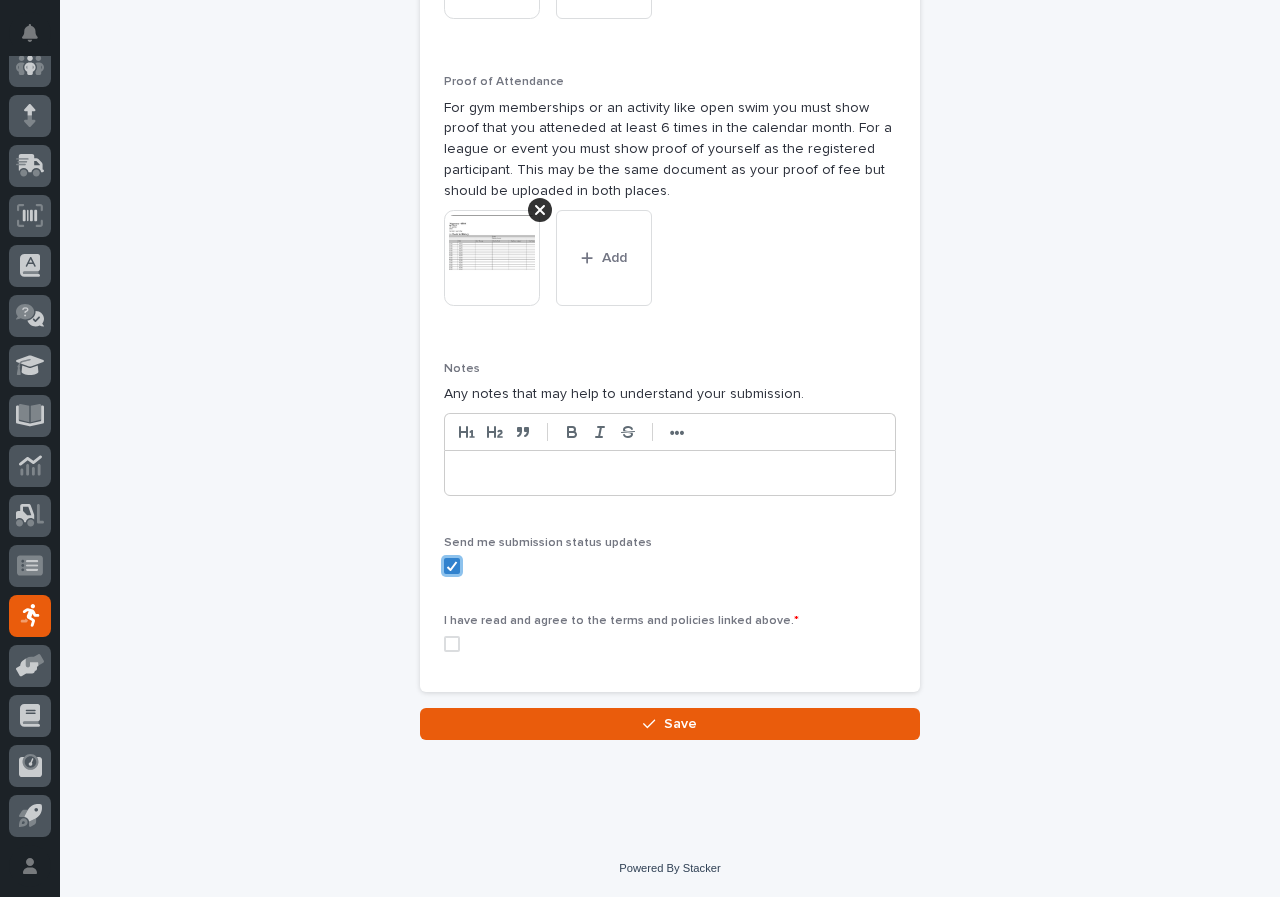 click at bounding box center (452, 644) 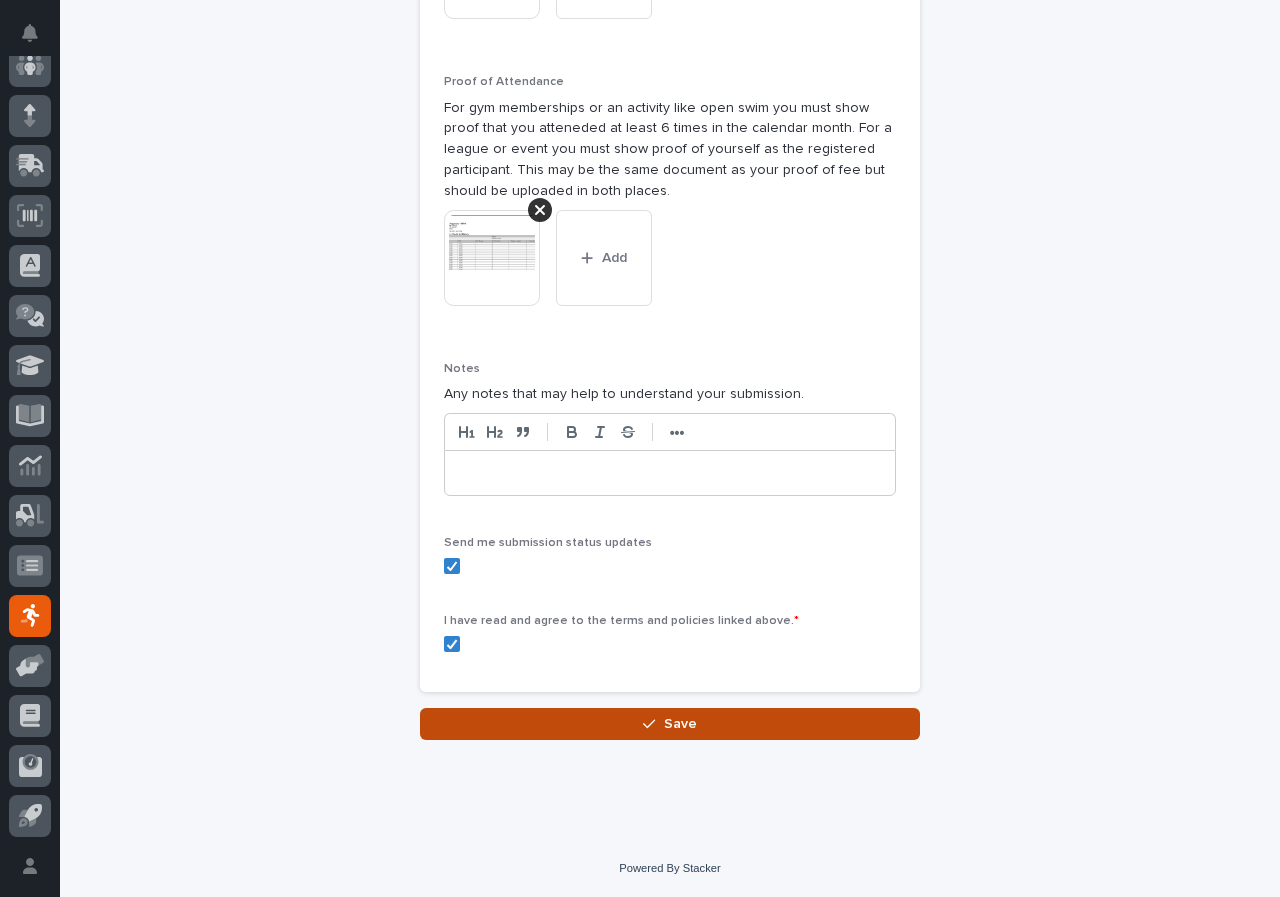 click at bounding box center [653, 724] 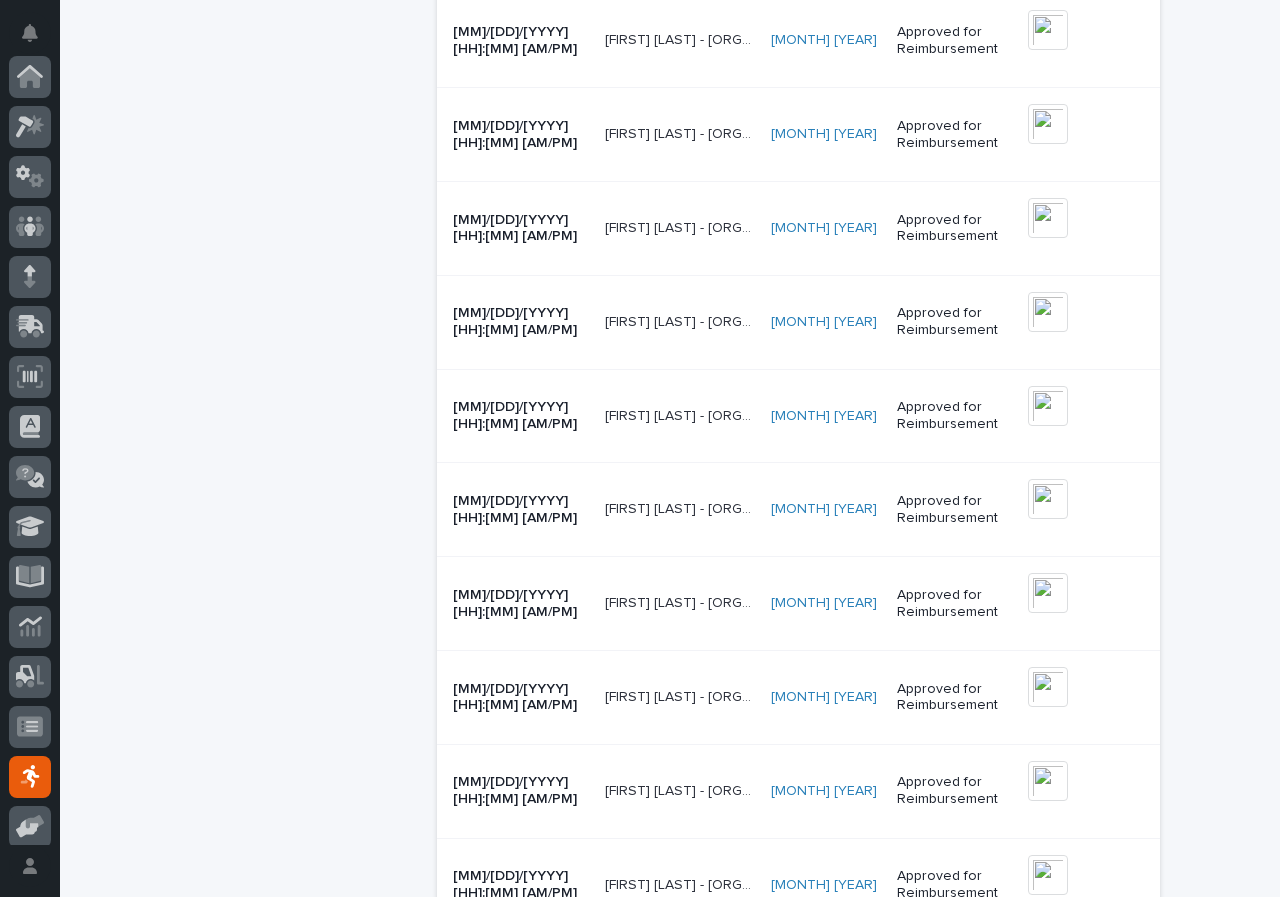 scroll, scrollTop: 0, scrollLeft: 0, axis: both 